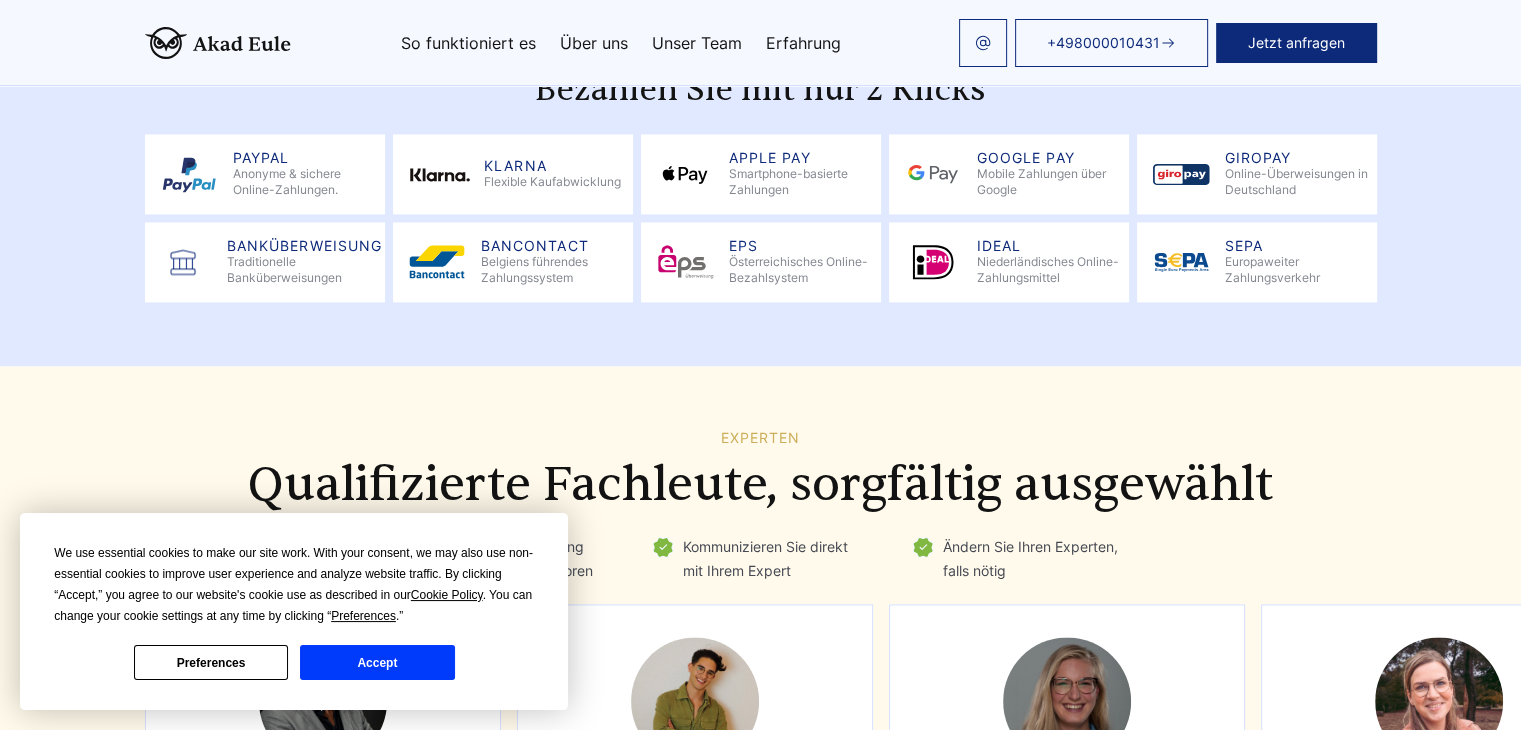 scroll, scrollTop: 2716, scrollLeft: 0, axis: vertical 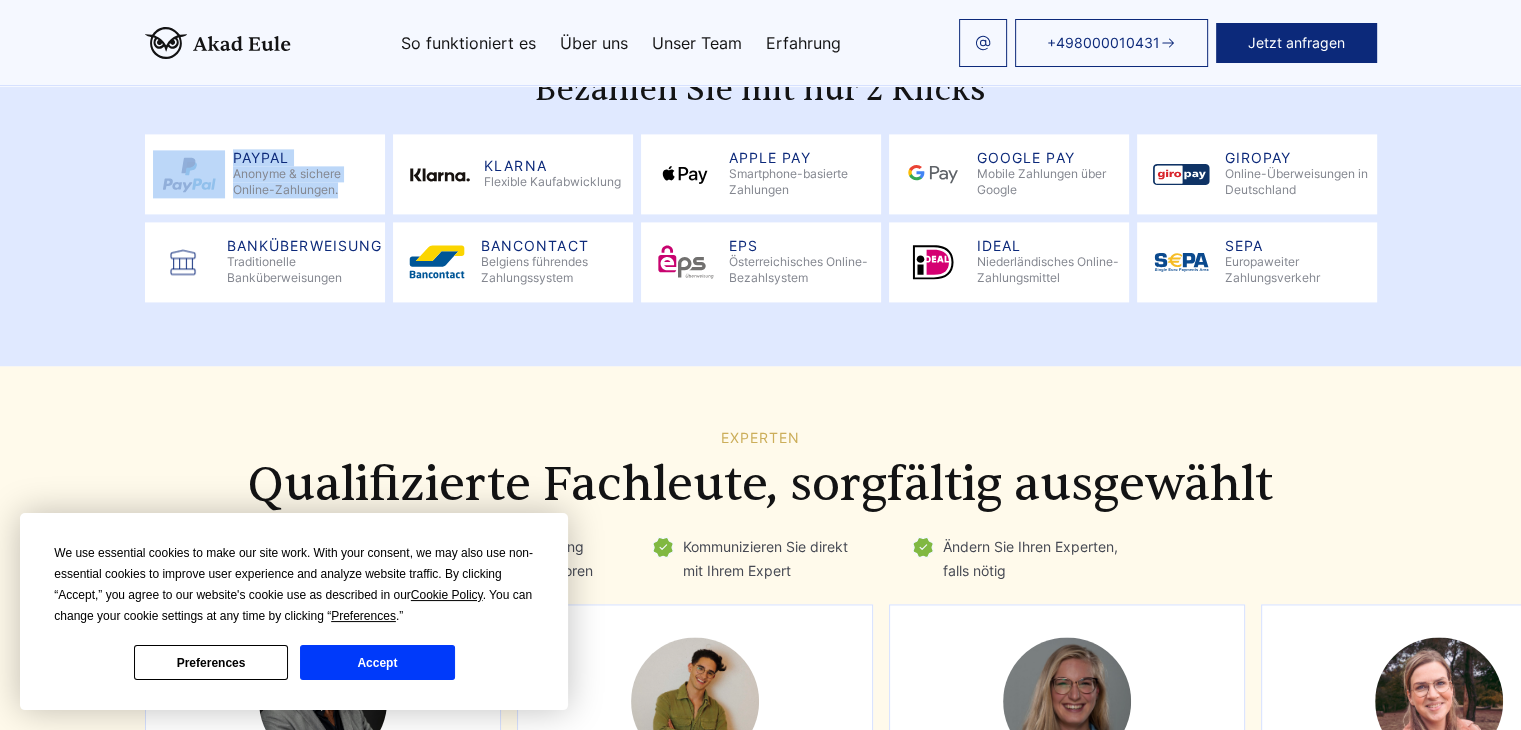 drag, startPoint x: 215, startPoint y: 153, endPoint x: 80, endPoint y: 122, distance: 138.51353 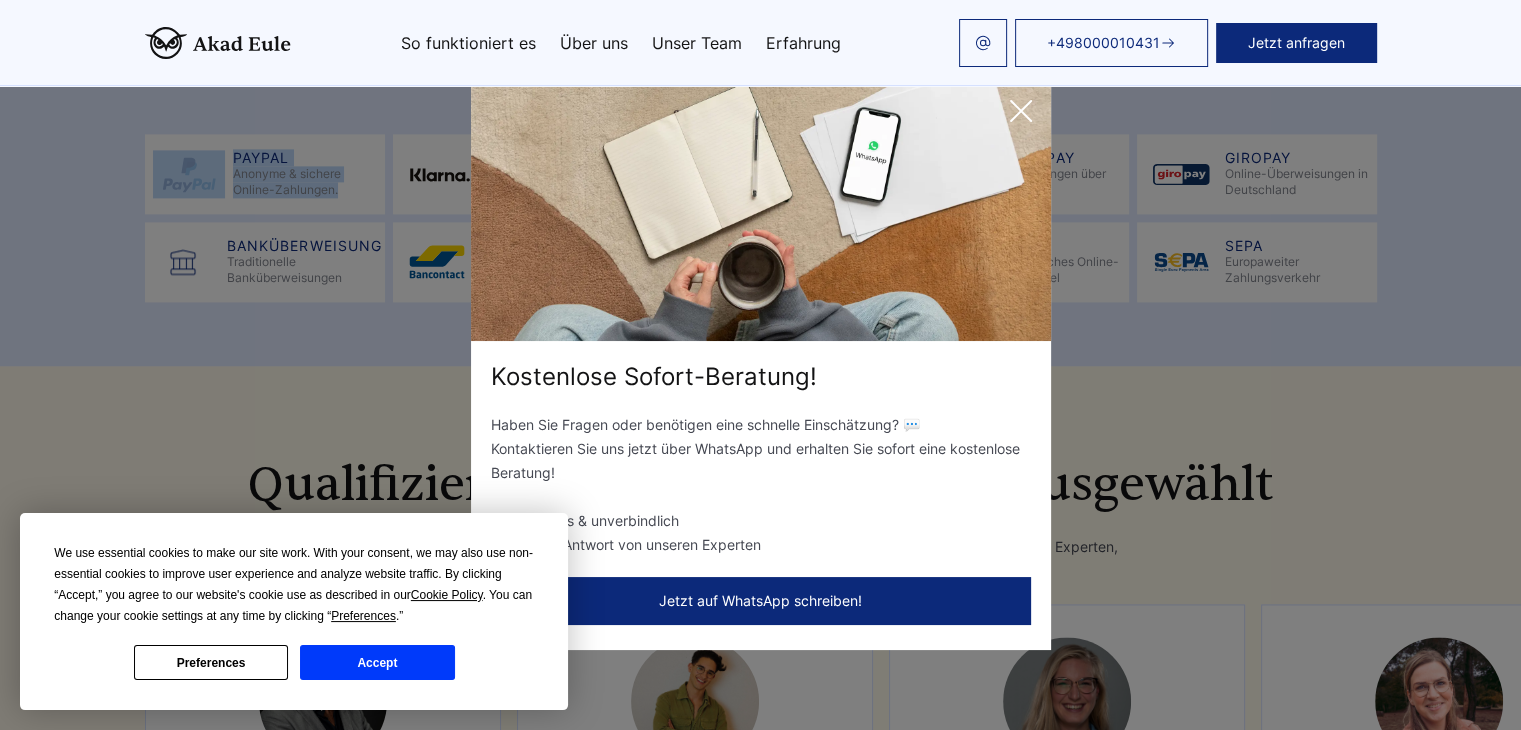click on "Accept" at bounding box center [377, 662] 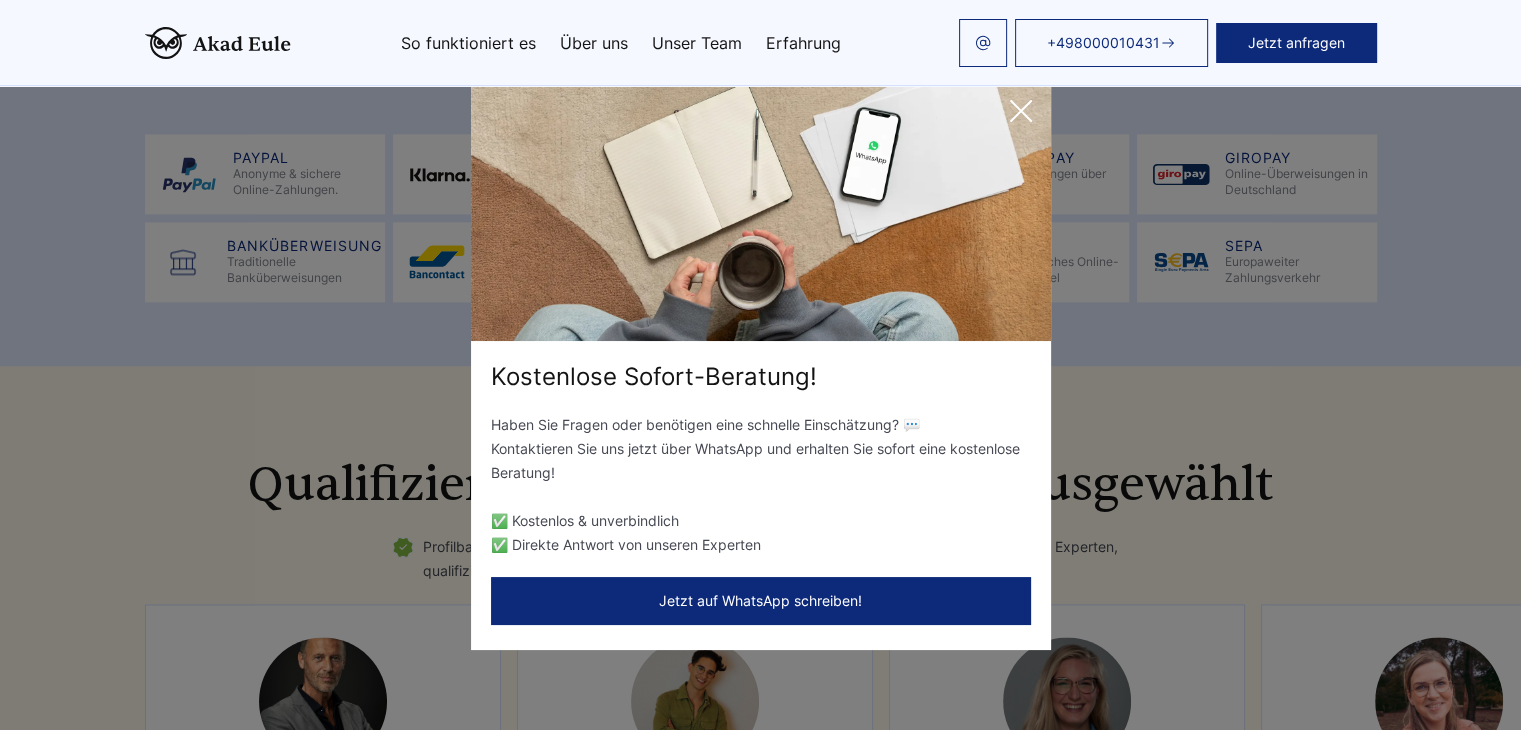 click on "Kostenlose Sofort-Beratung!
Haben Sie Fragen oder benötigen eine schnelle Einschätzung? 💬
Kontaktieren
Sie uns jetzt über WhatsApp und erhalten Sie sofort eine kostenlose Beratung!
✅ Kostenlos & unverbindlich
✅ Direkte Antwort von unseren Experten
Jetzt
auf
WhatsApp schreiben!" at bounding box center [760, 365] 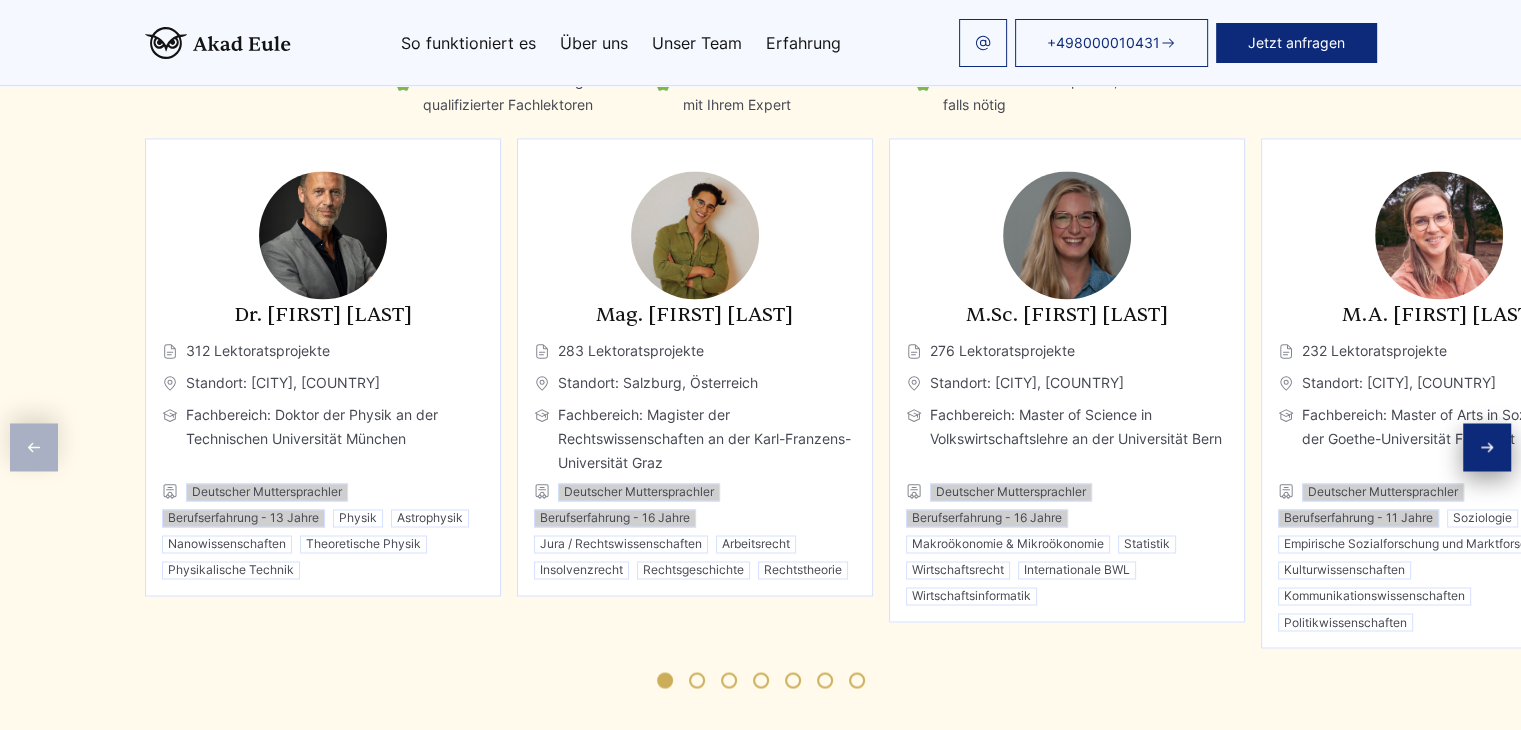 scroll, scrollTop: 3204, scrollLeft: 0, axis: vertical 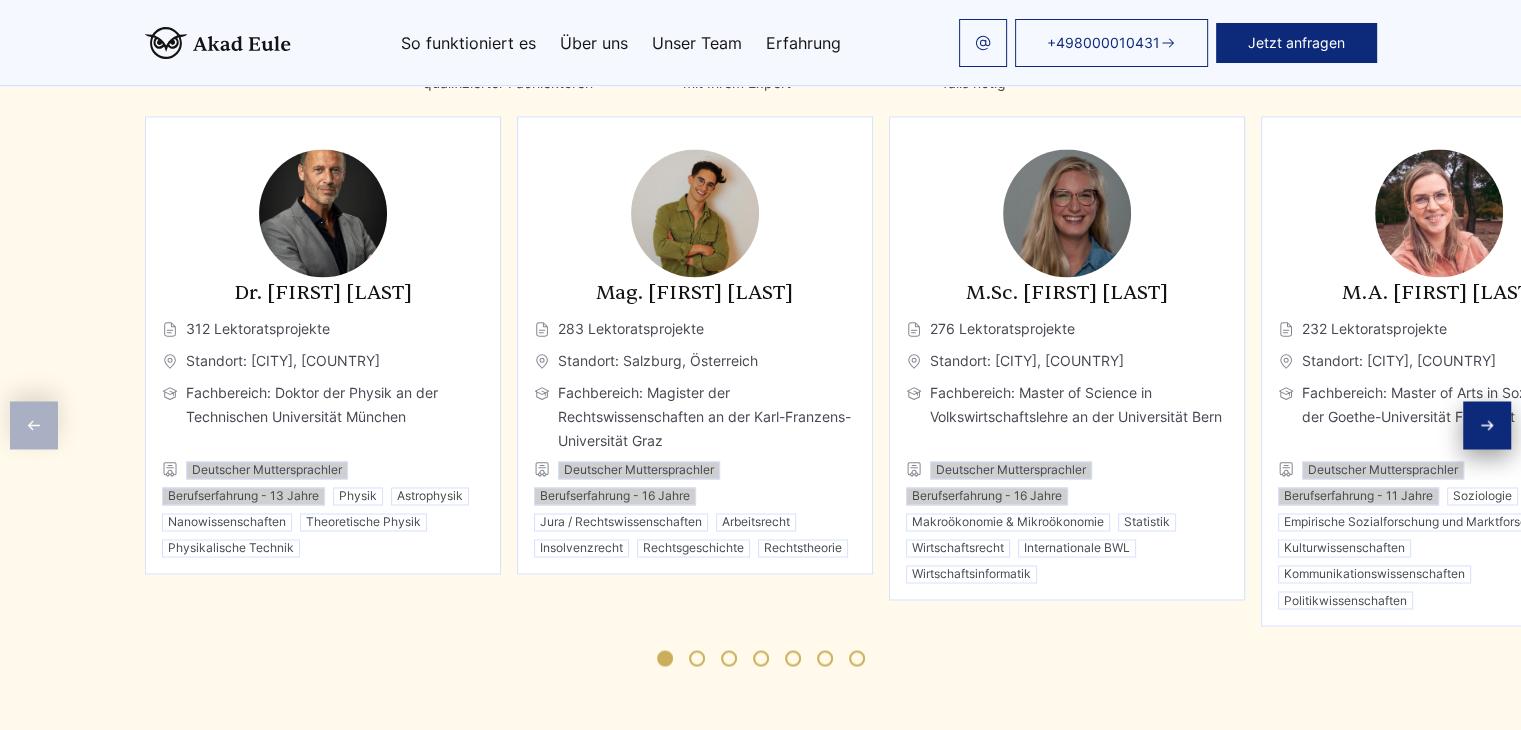 click 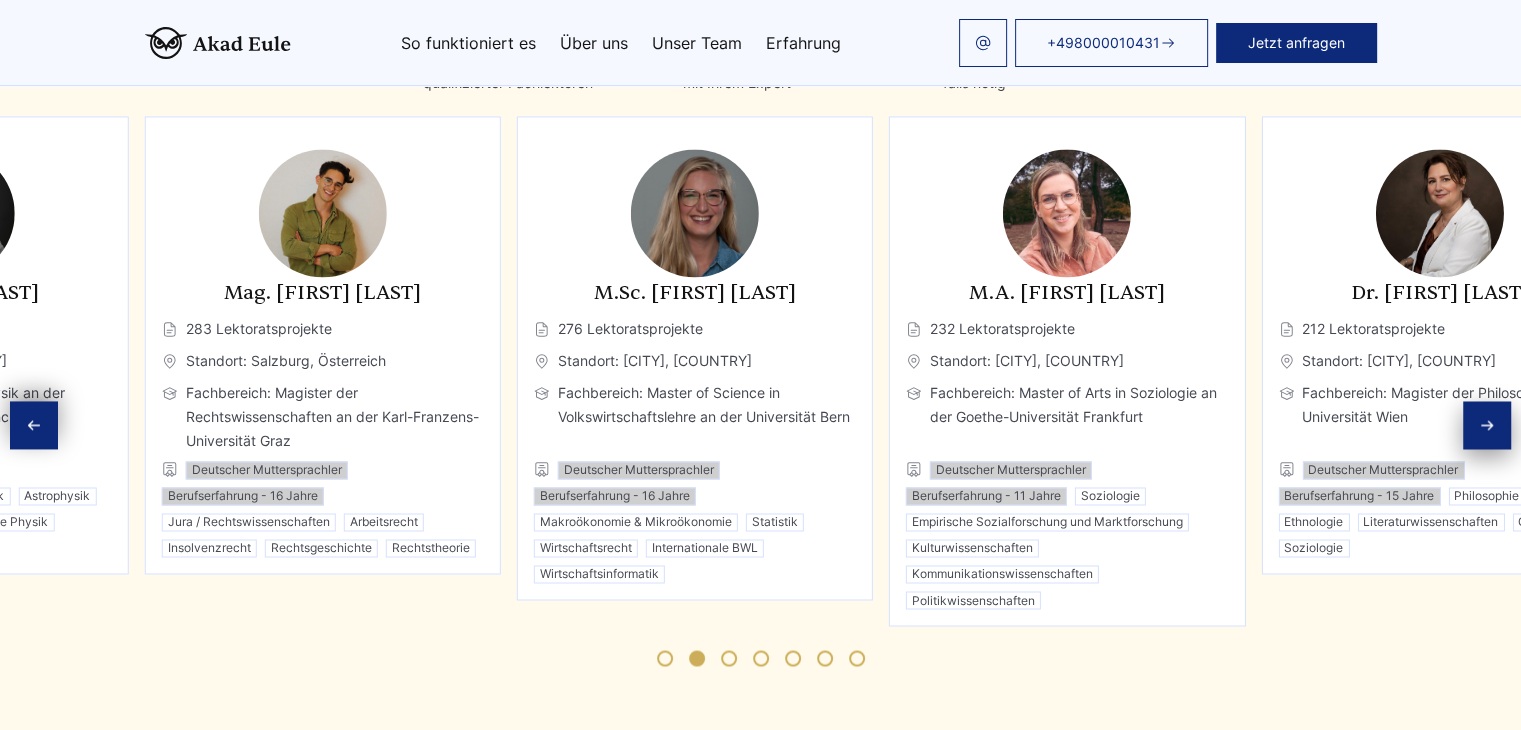 click 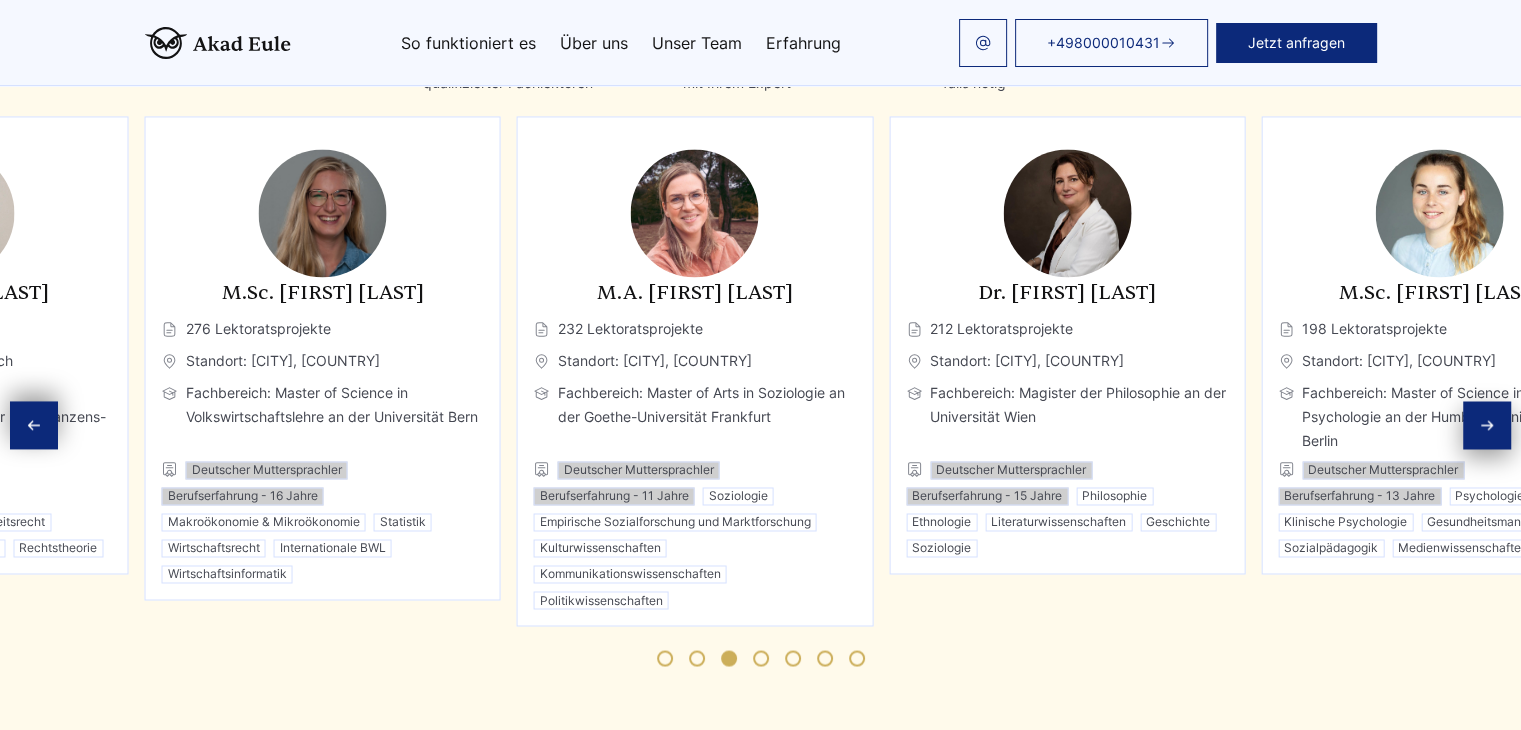 click 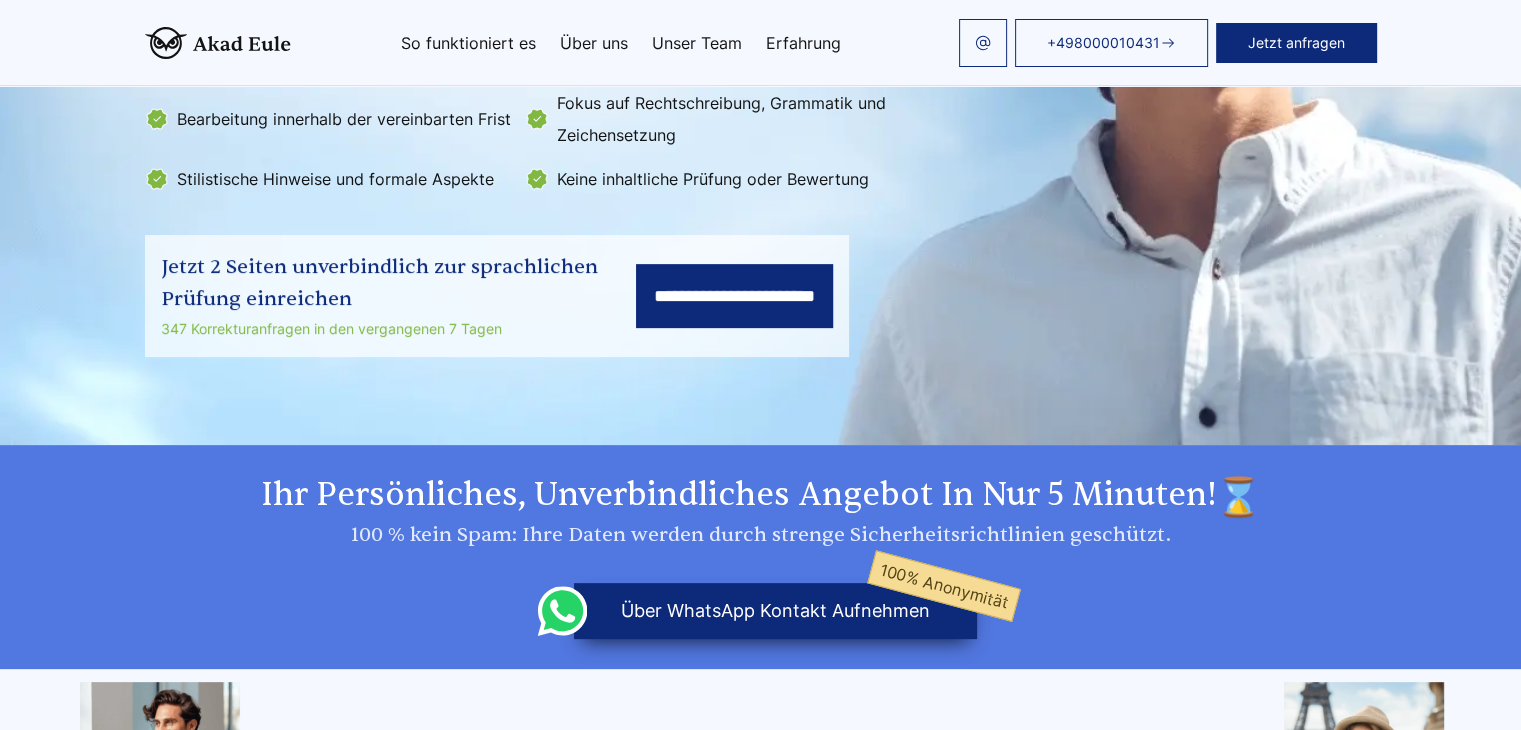 scroll, scrollTop: 428, scrollLeft: 0, axis: vertical 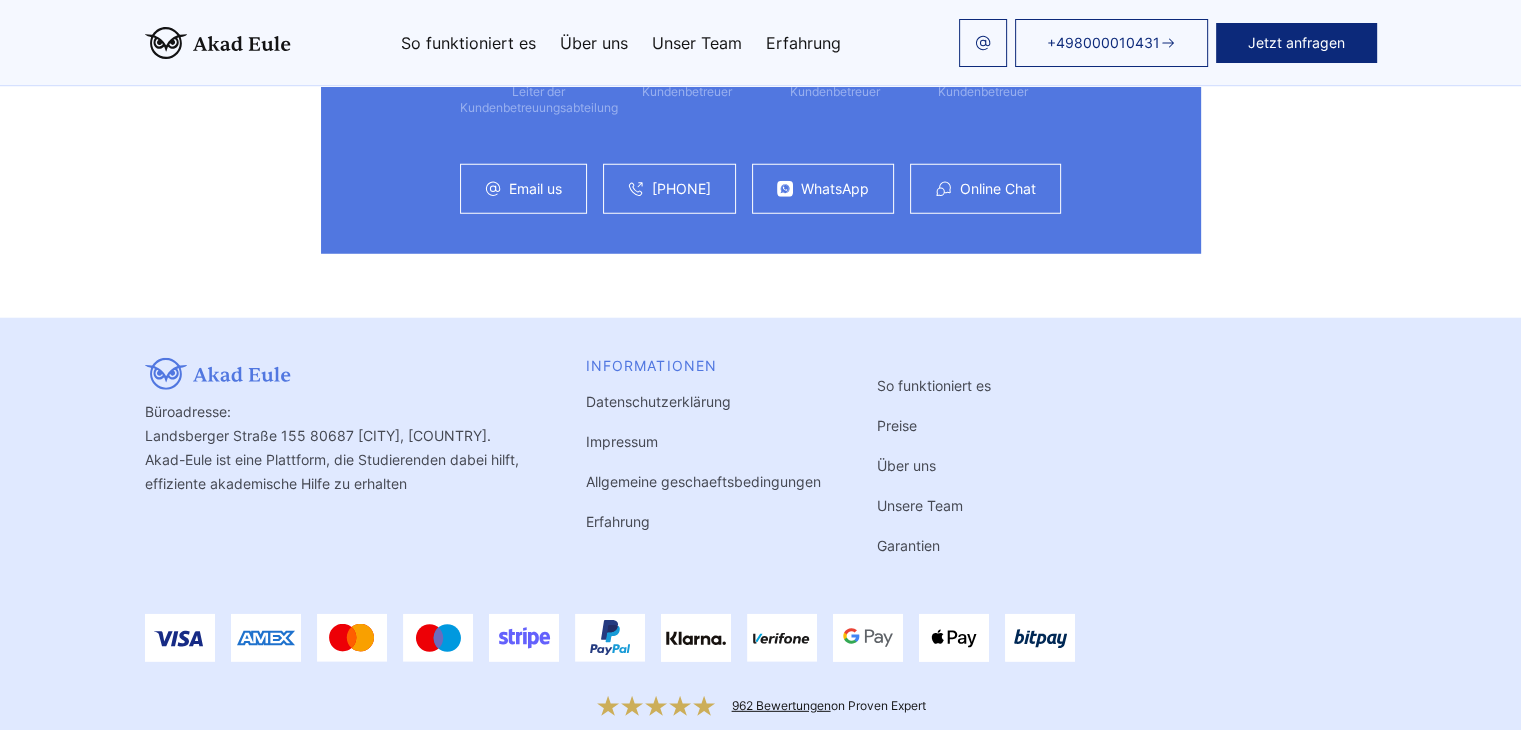 click on "[NUMBER]          Bewertungen" at bounding box center [781, 705] 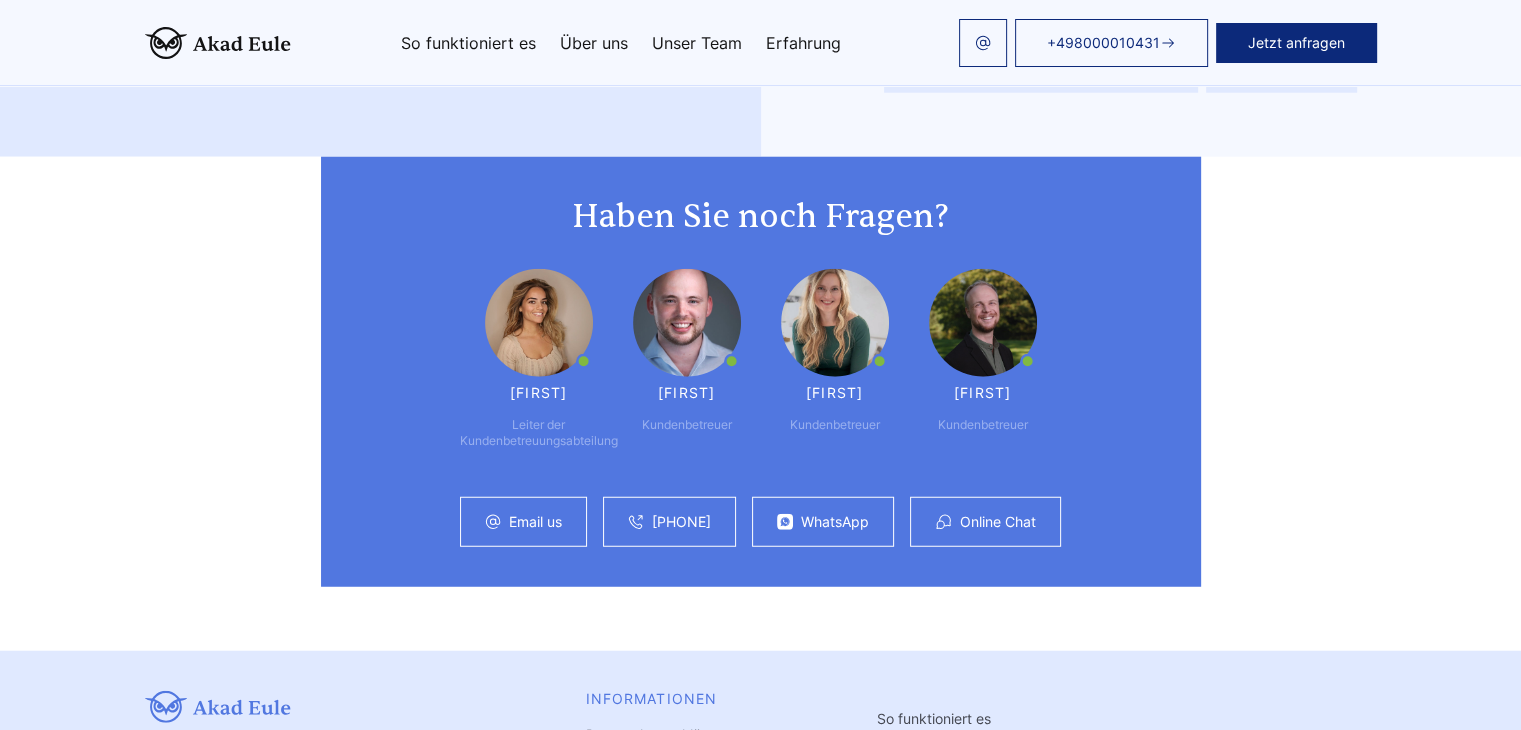 scroll, scrollTop: 5512, scrollLeft: 0, axis: vertical 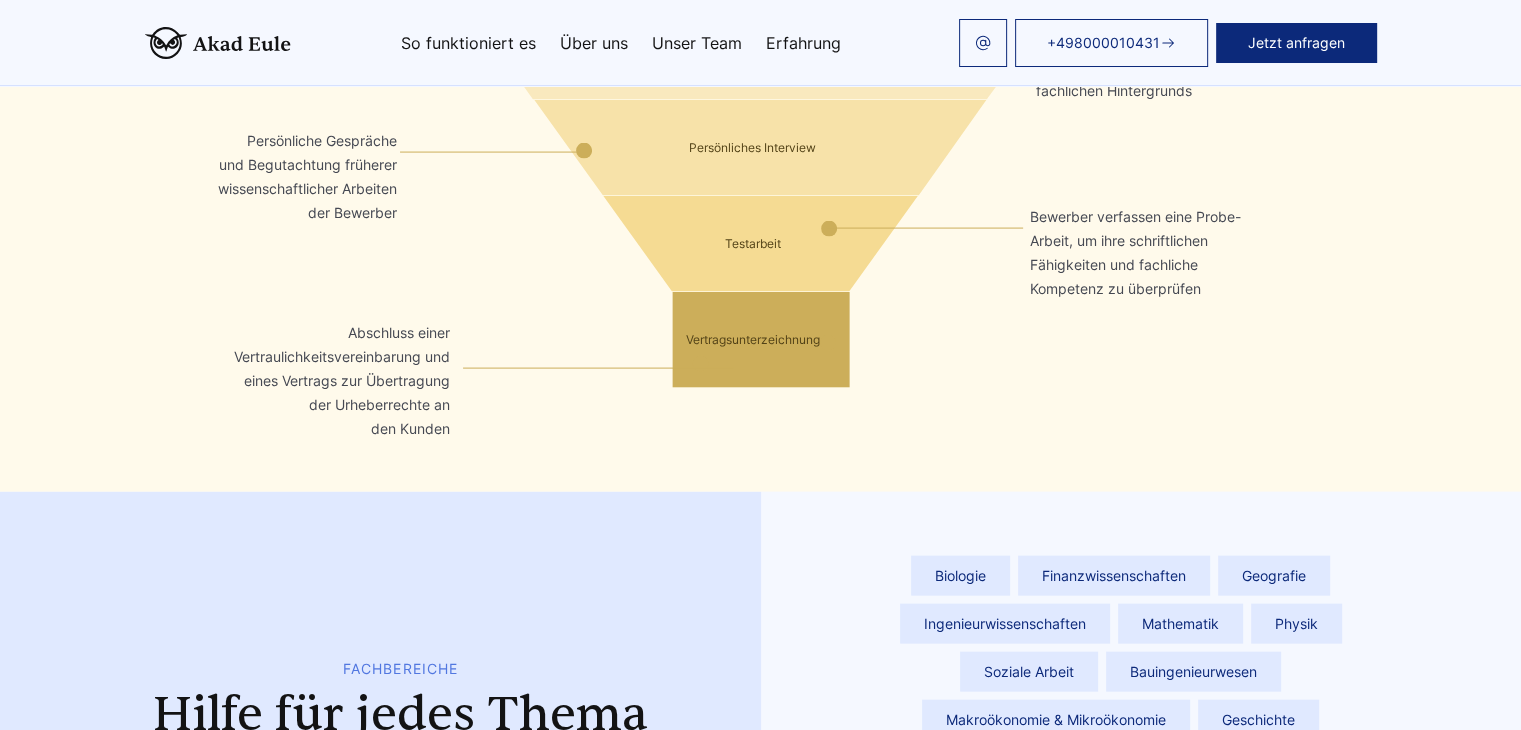 click on "Unser Team" at bounding box center [697, 43] 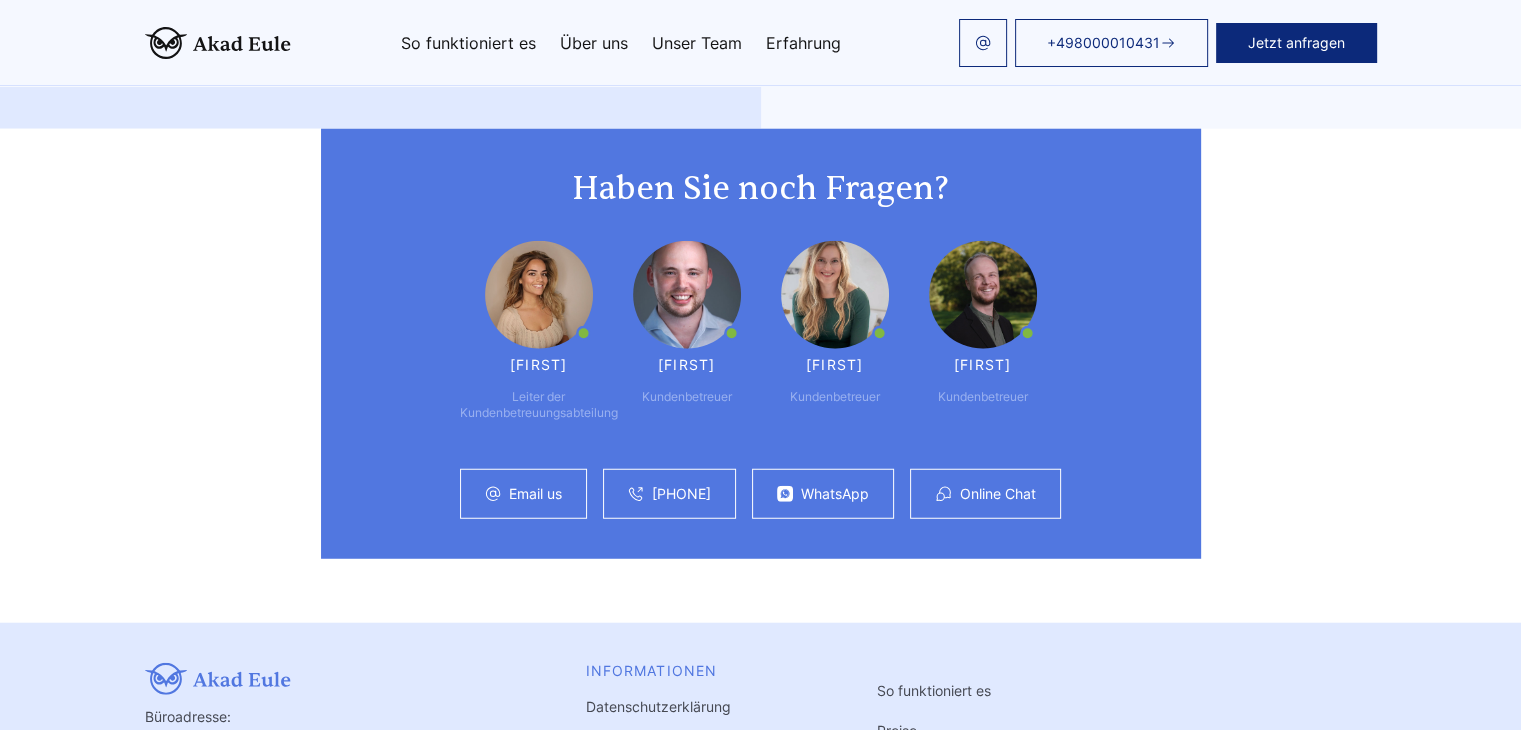 click on "Erfahrung" at bounding box center (803, 43) 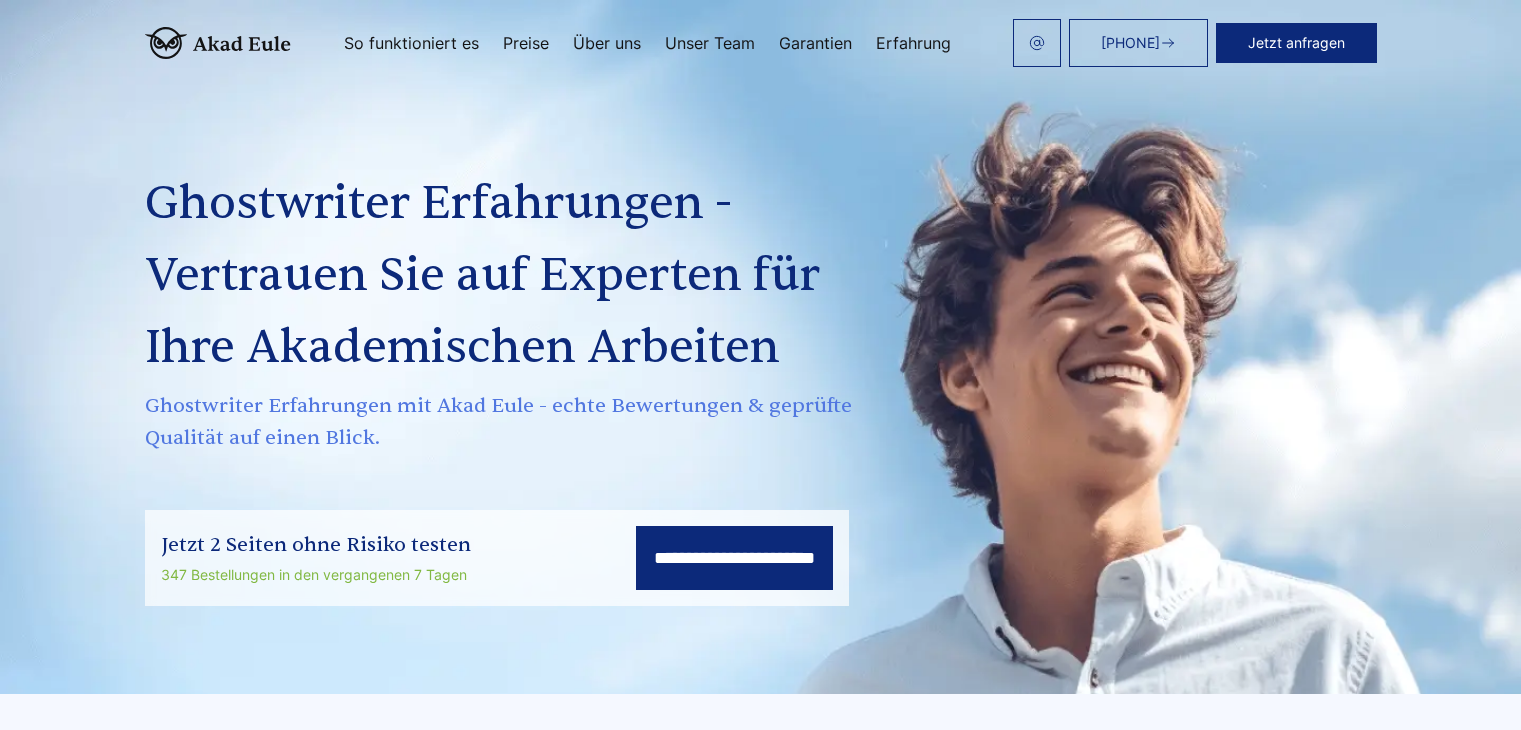 scroll, scrollTop: 0, scrollLeft: 0, axis: both 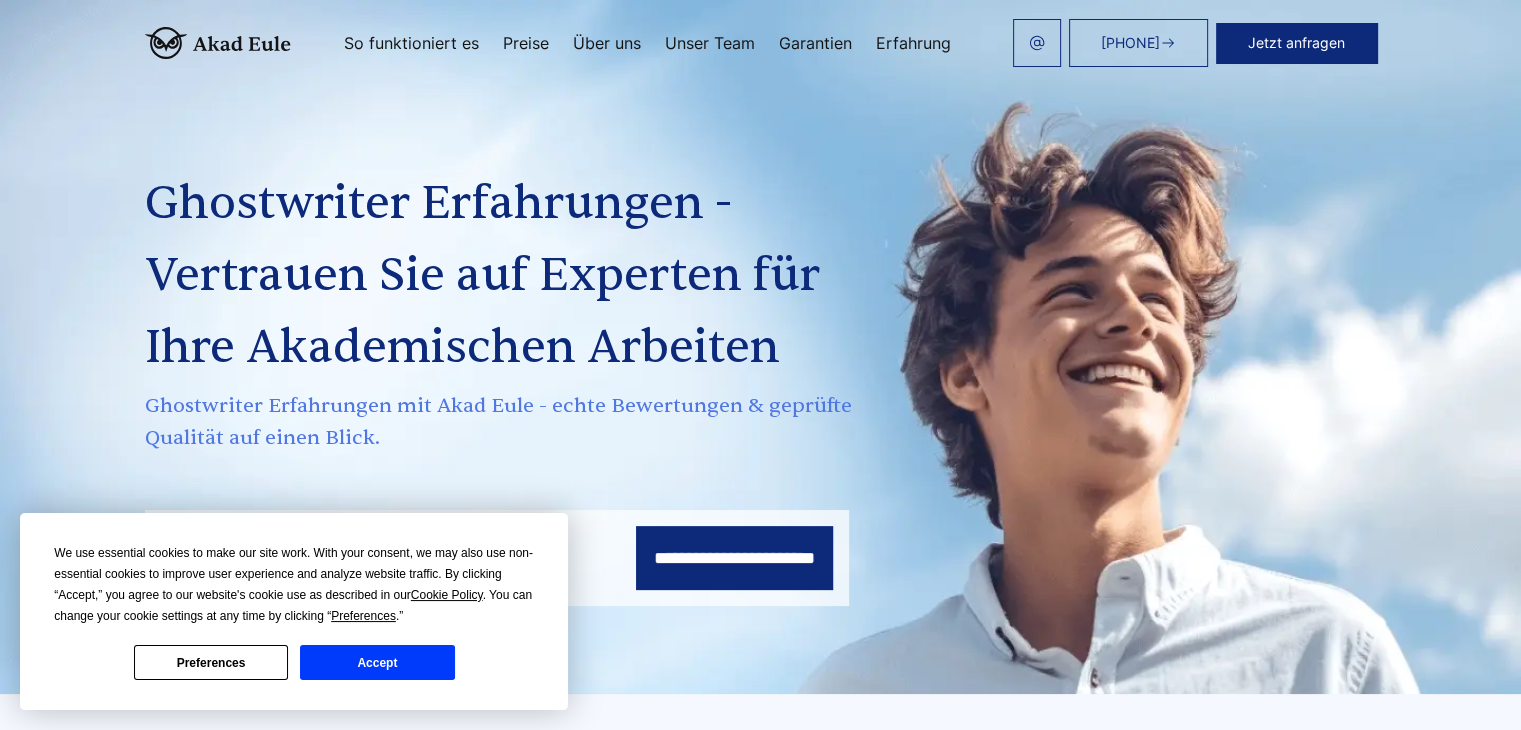 click on "Preise" at bounding box center (526, 43) 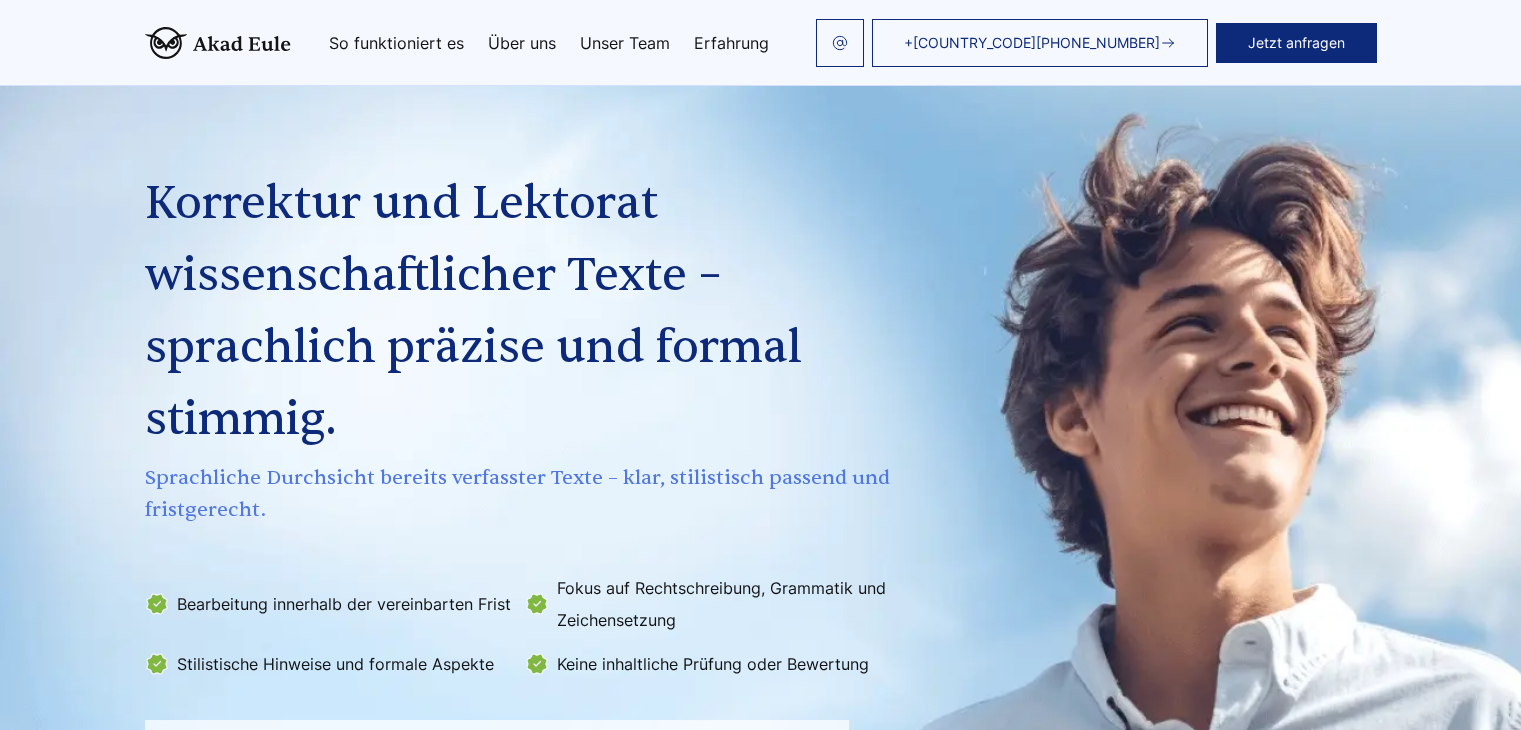 scroll, scrollTop: 1416, scrollLeft: 0, axis: vertical 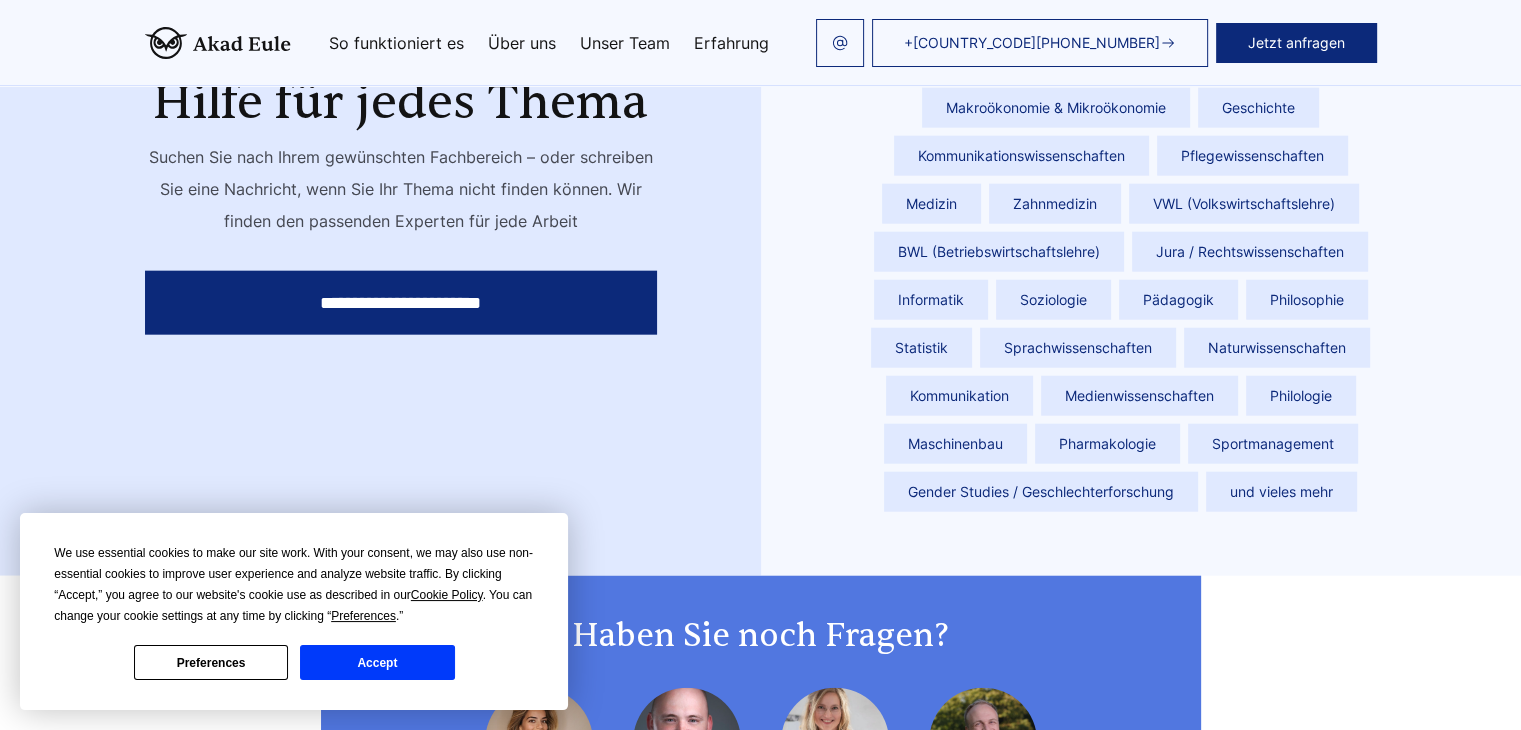 click on "+[COUNTRY_CODE][PHONE_NUMBER]
Jetzt anfragen" at bounding box center [760, -1609] 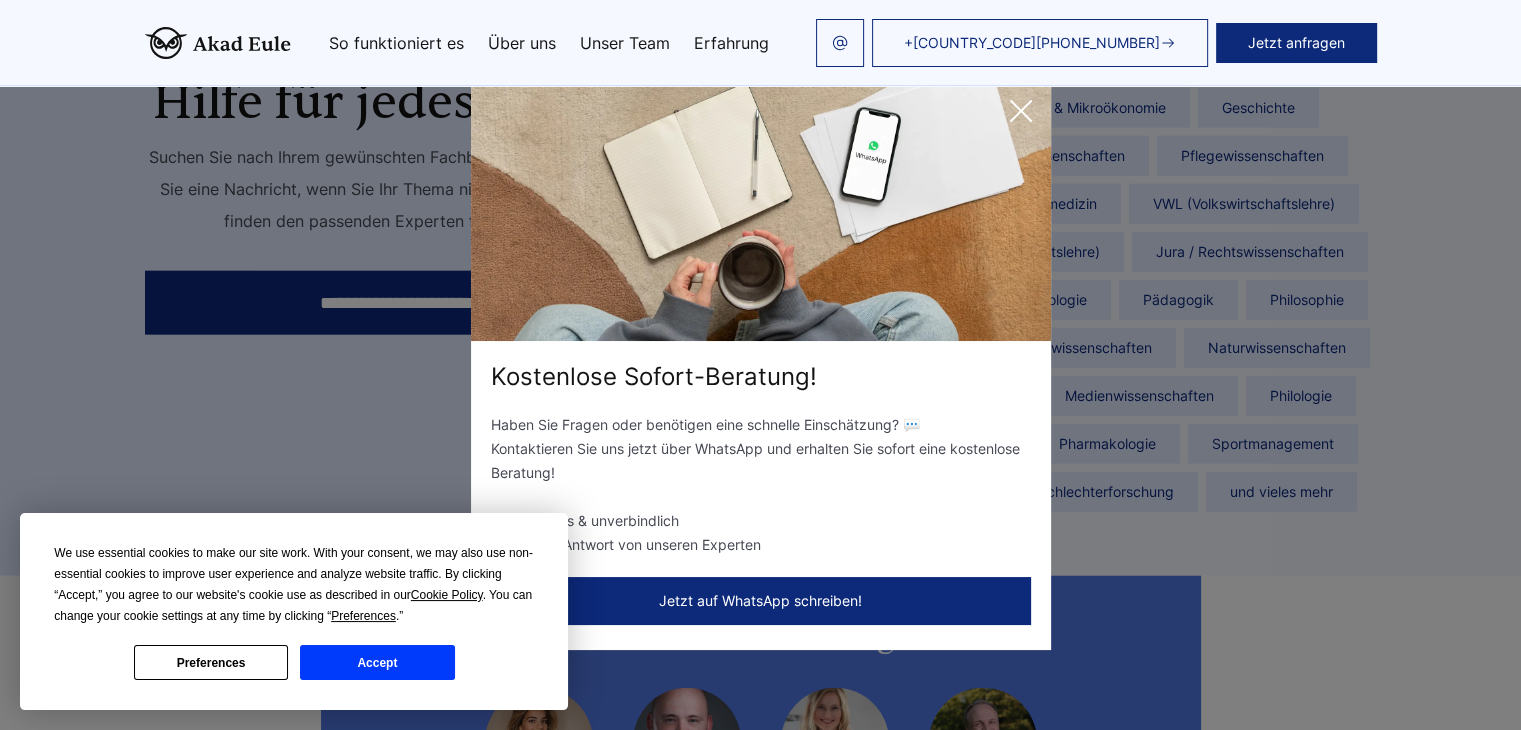 click 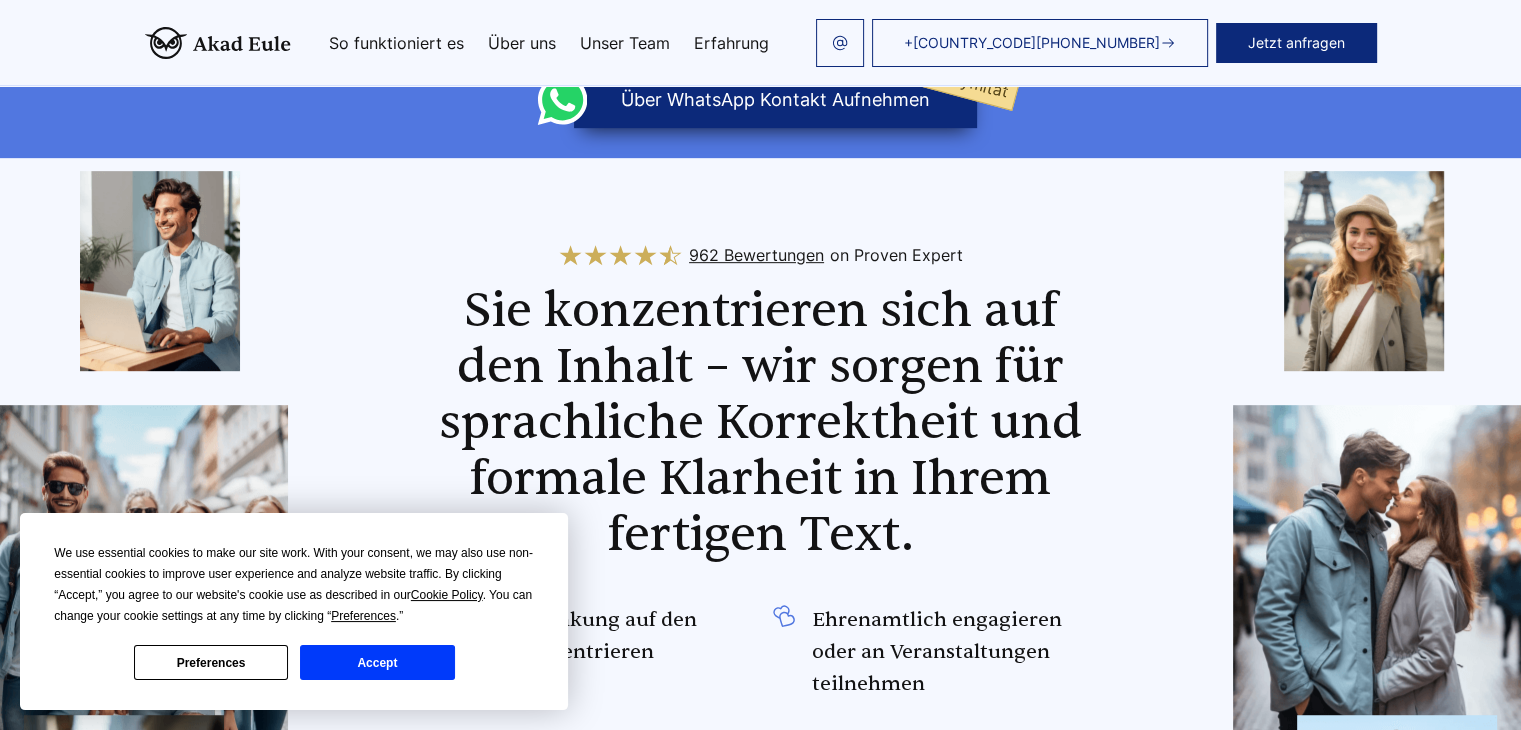 scroll, scrollTop: 874, scrollLeft: 0, axis: vertical 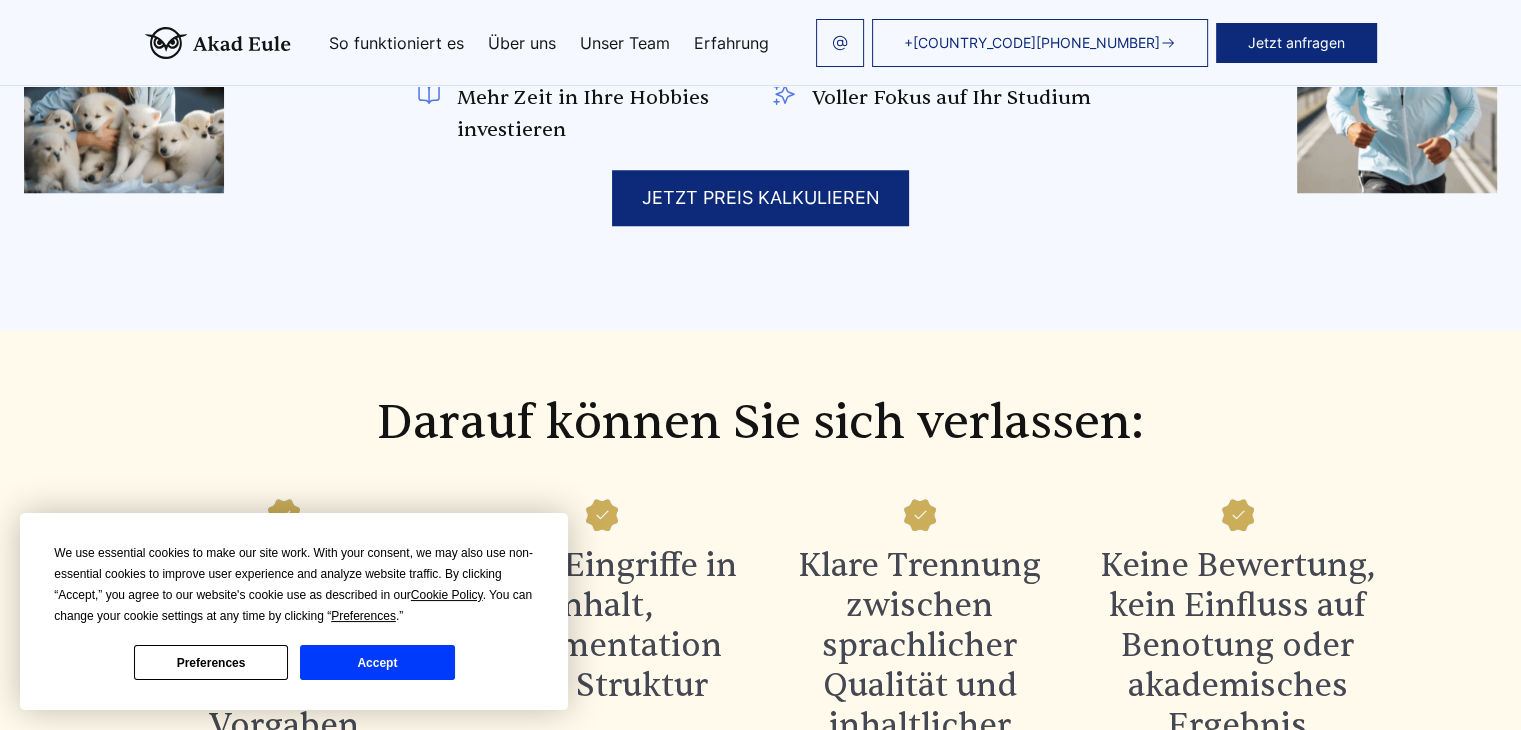 click on "JETZT PREIS KALKULIEREN" at bounding box center (760, 198) 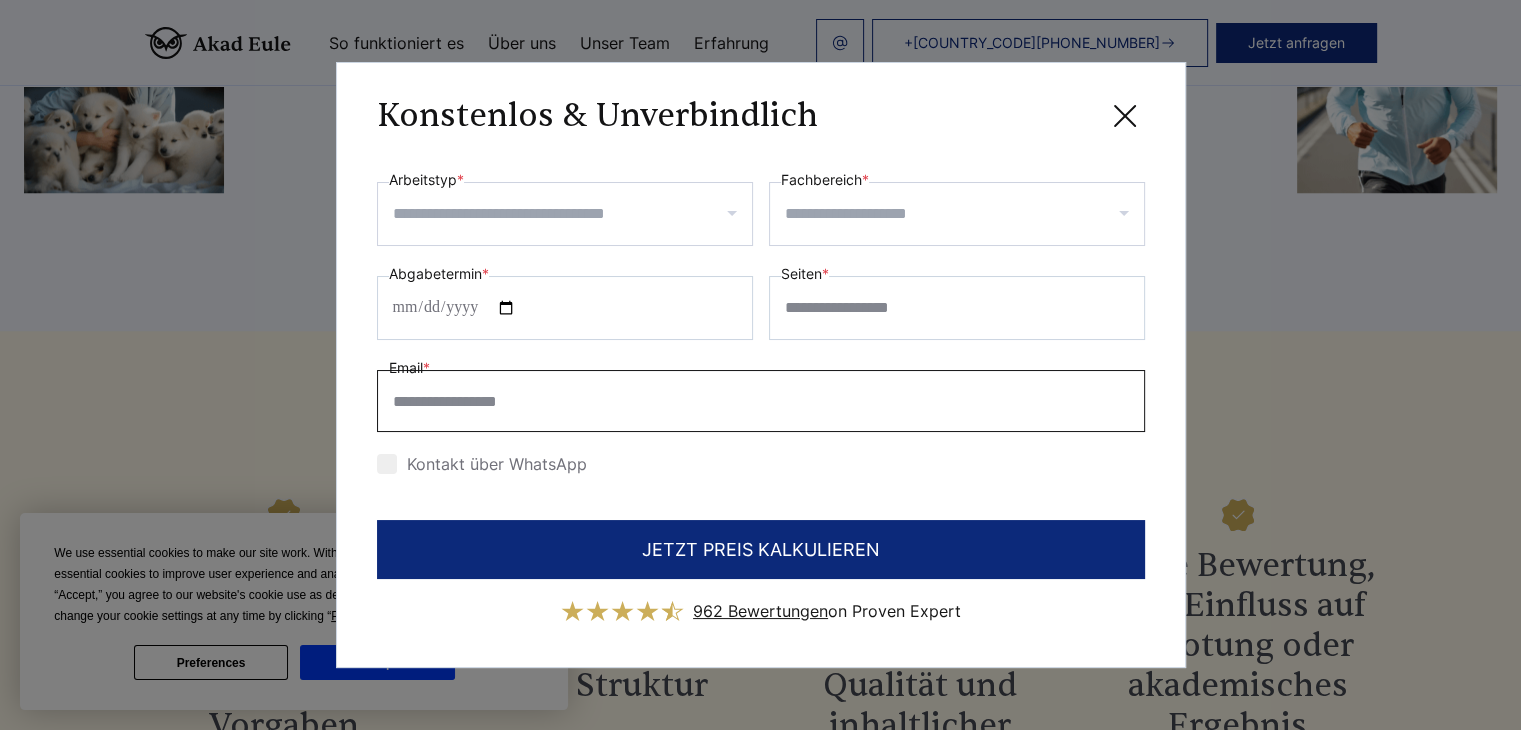 click on "Email  *" at bounding box center [761, 401] 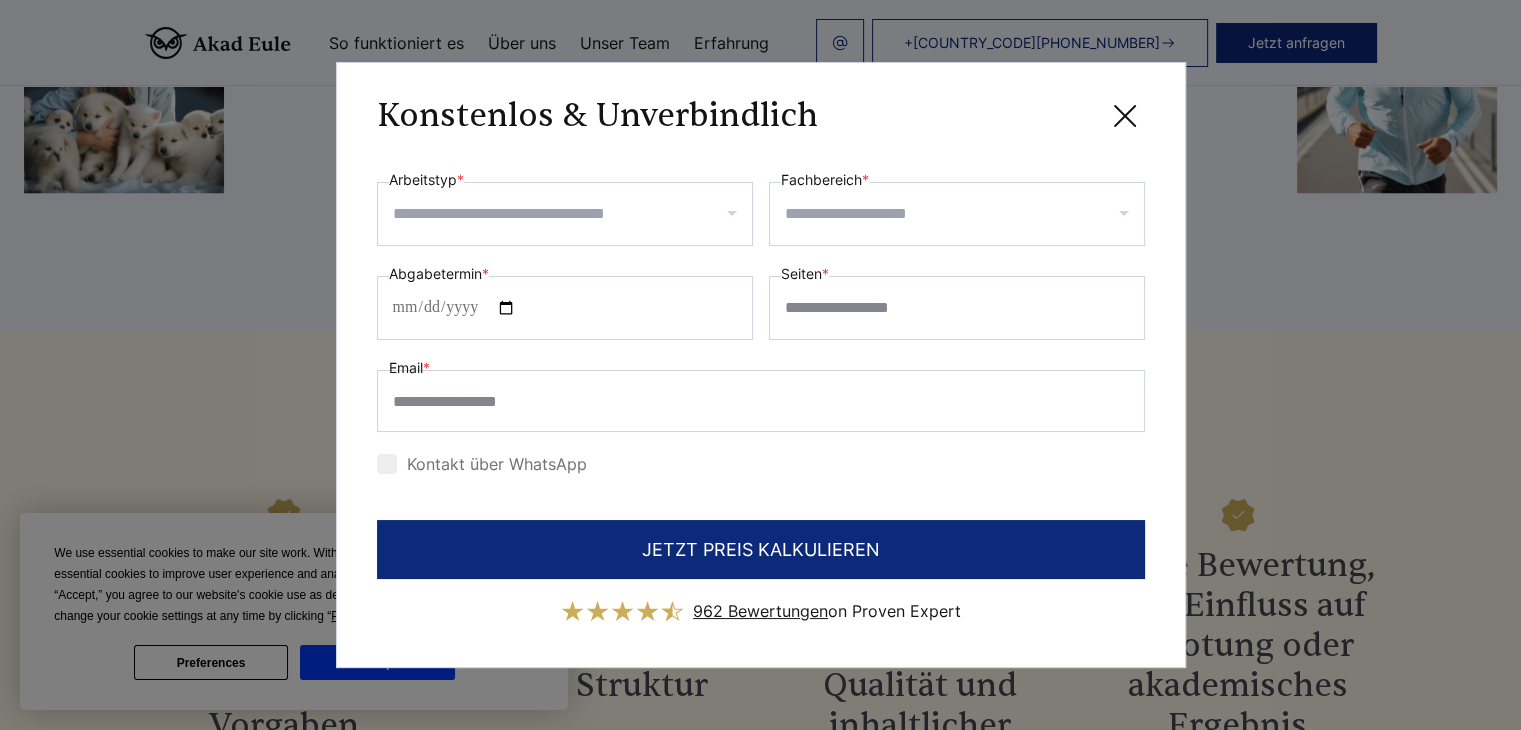 click on "Kontakt über WhatsApp" at bounding box center (482, 464) 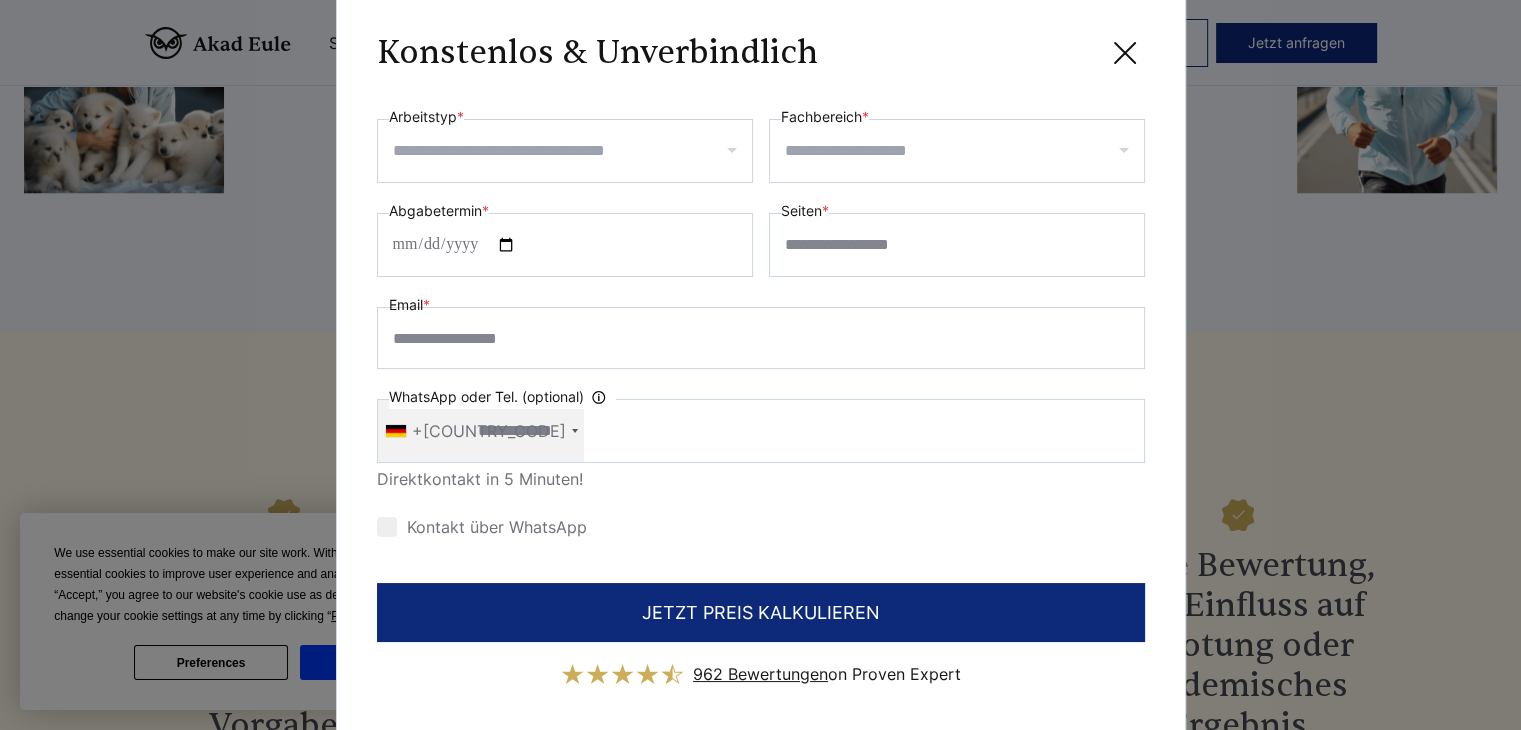 click on "+[COUNTRY_CODE]" at bounding box center (489, 431) 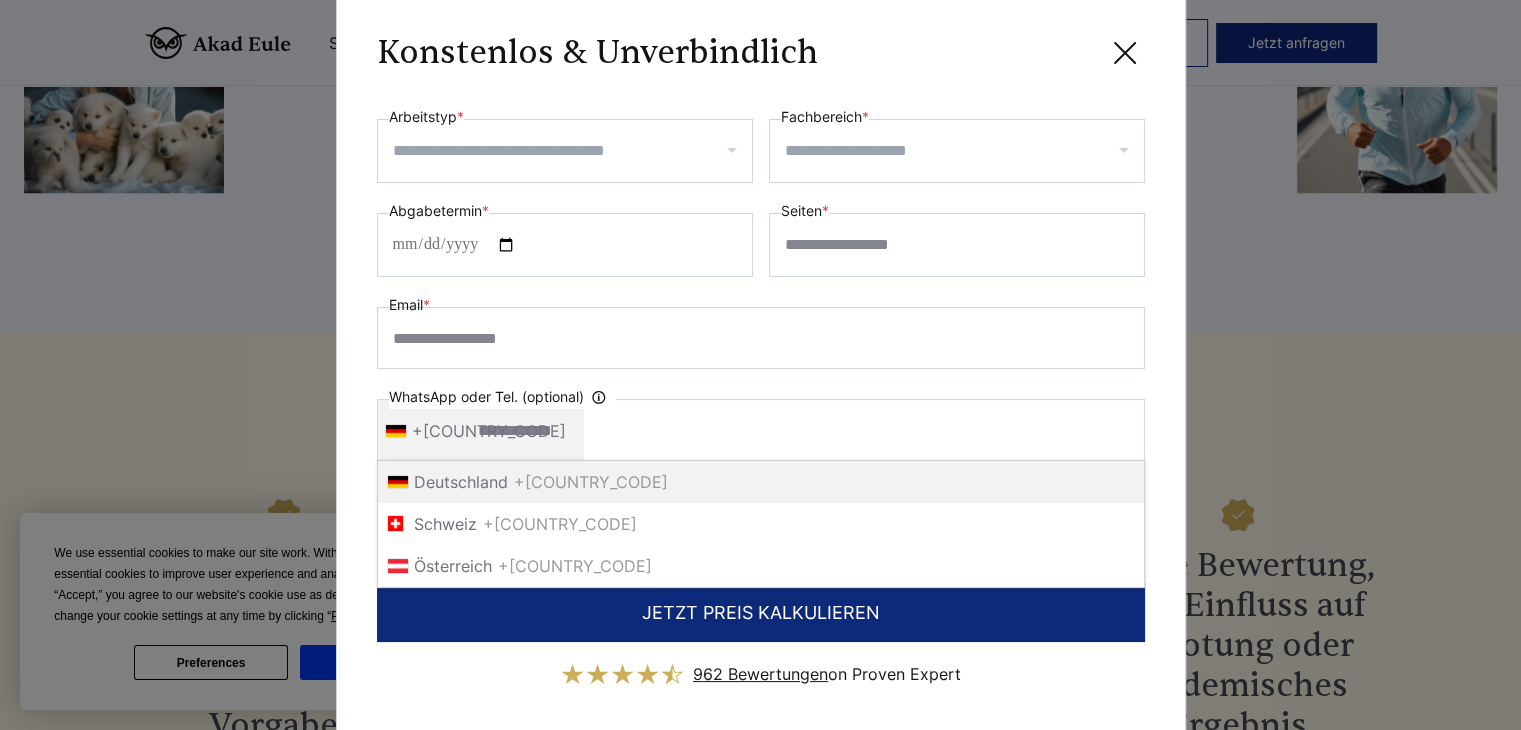 click at bounding box center [565, 151] 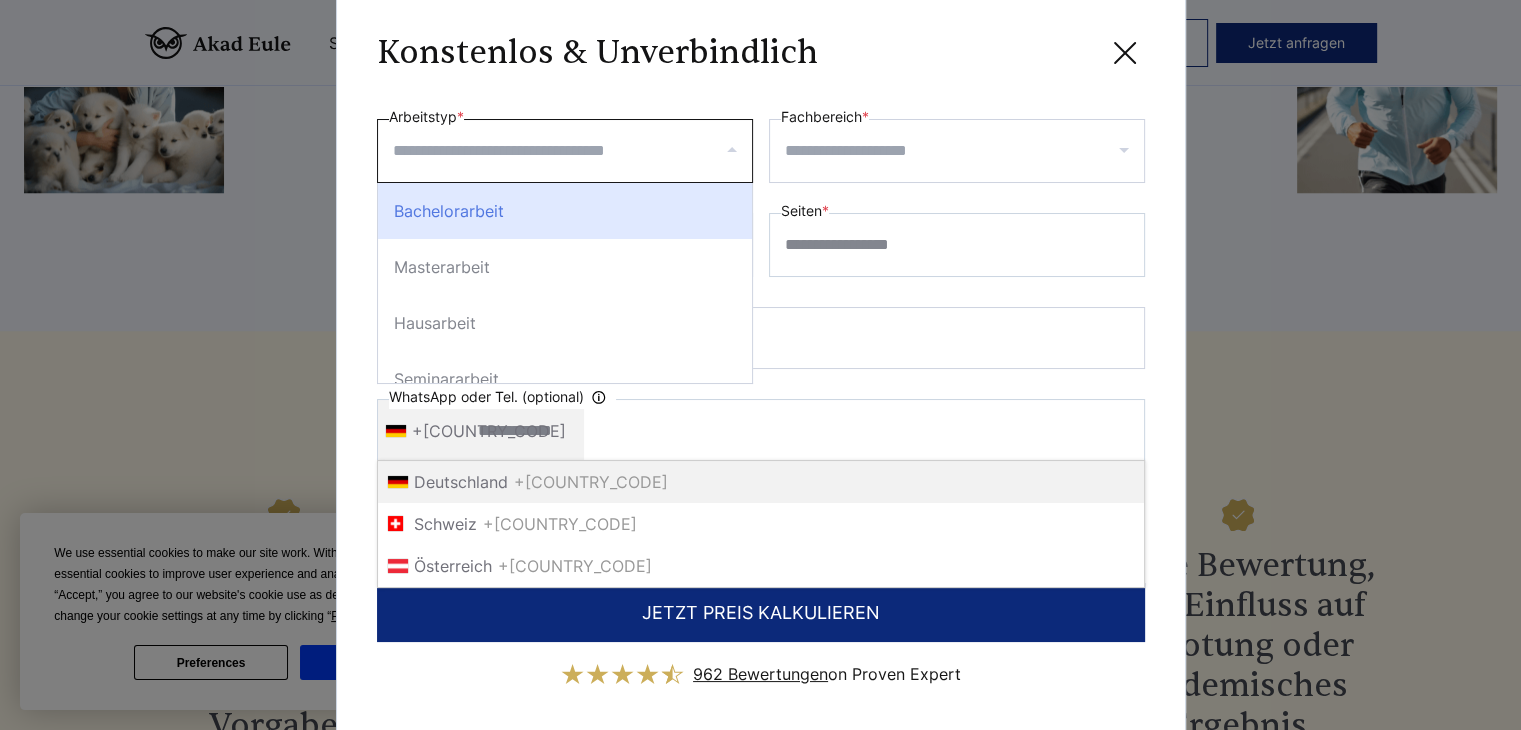 click on "Fachbereich  *" at bounding box center (964, 151) 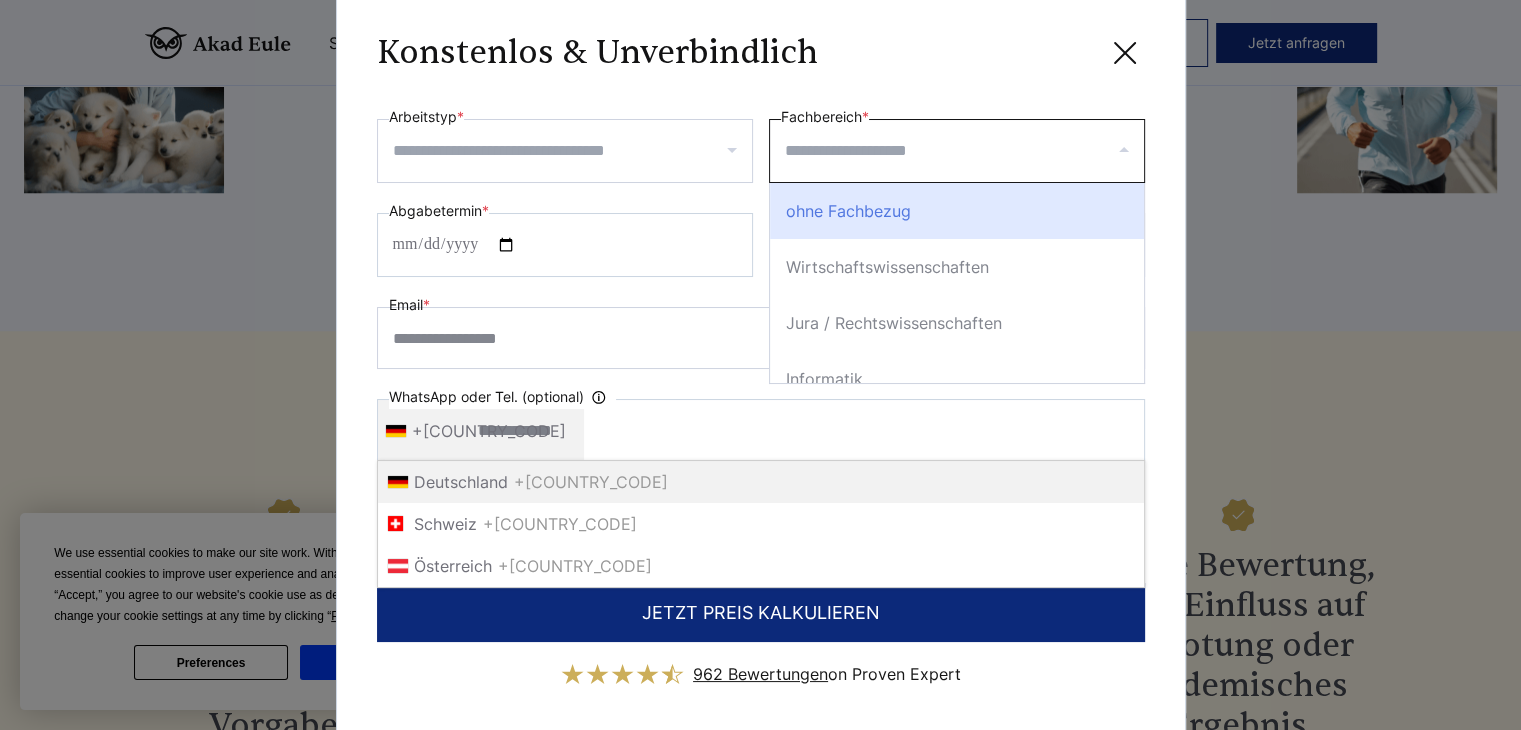 click on "Arbeitstyp  *" at bounding box center [572, 151] 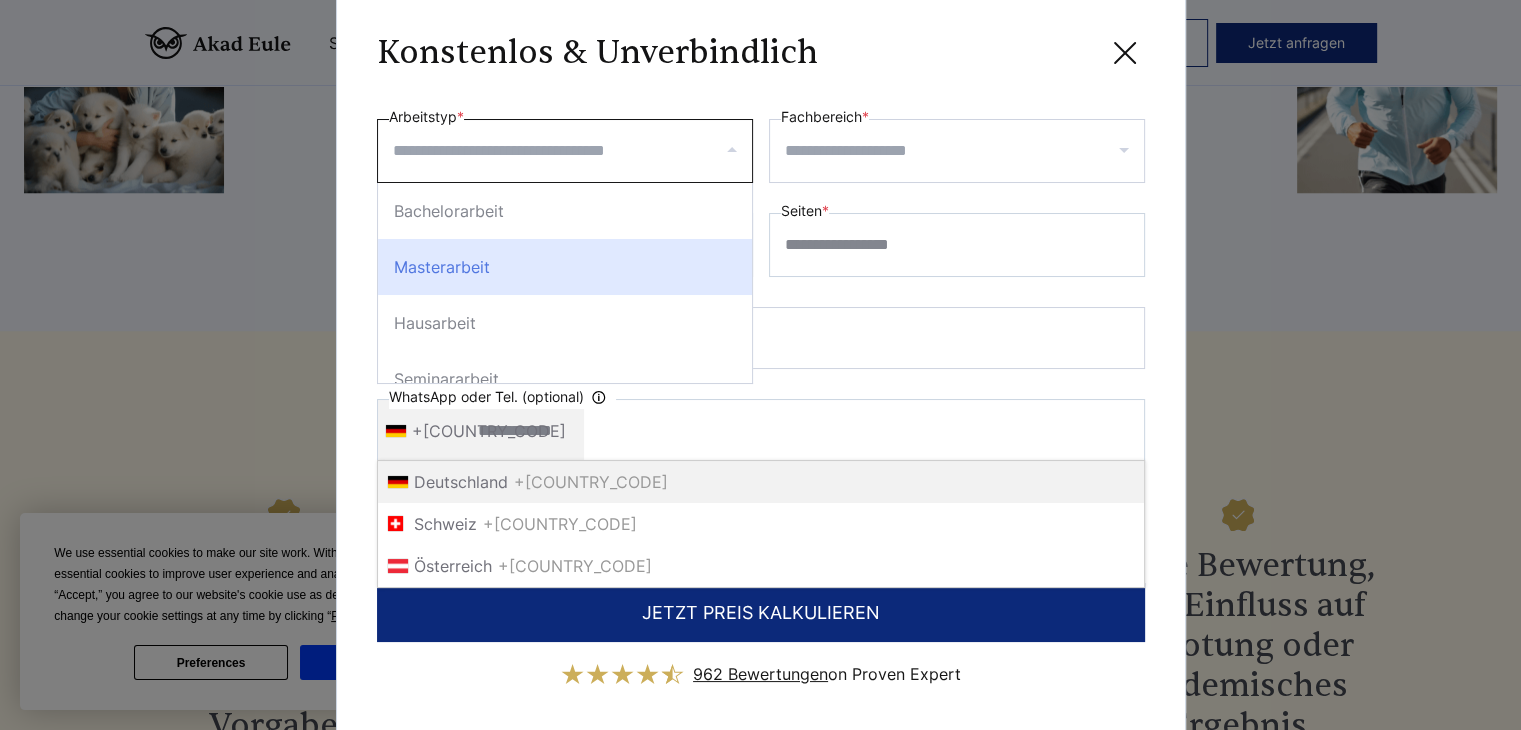 click on "Masterarbeit" at bounding box center (565, 267) 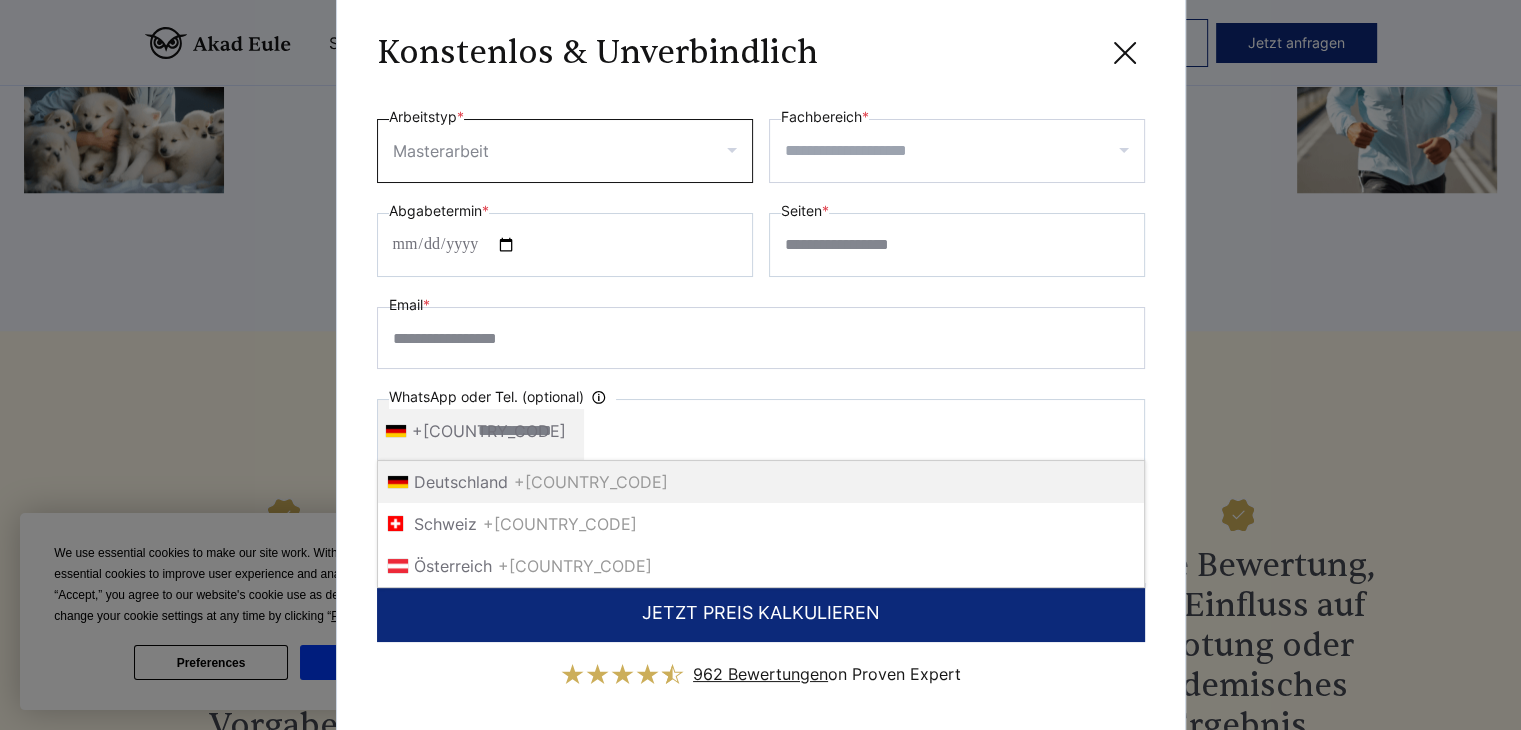 click on "Fachbereich  *" at bounding box center [964, 151] 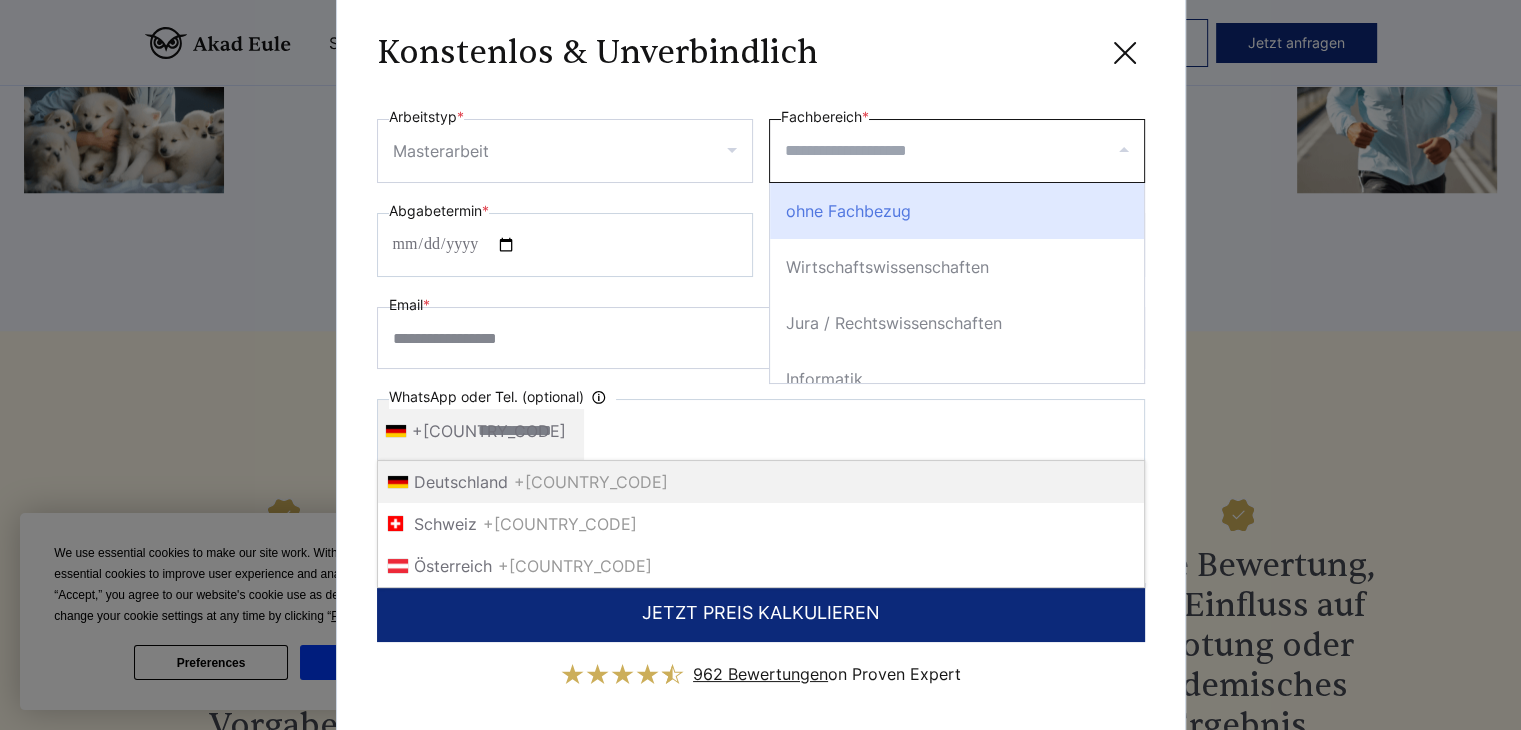 click on "ohne Fachbezug" at bounding box center (957, 211) 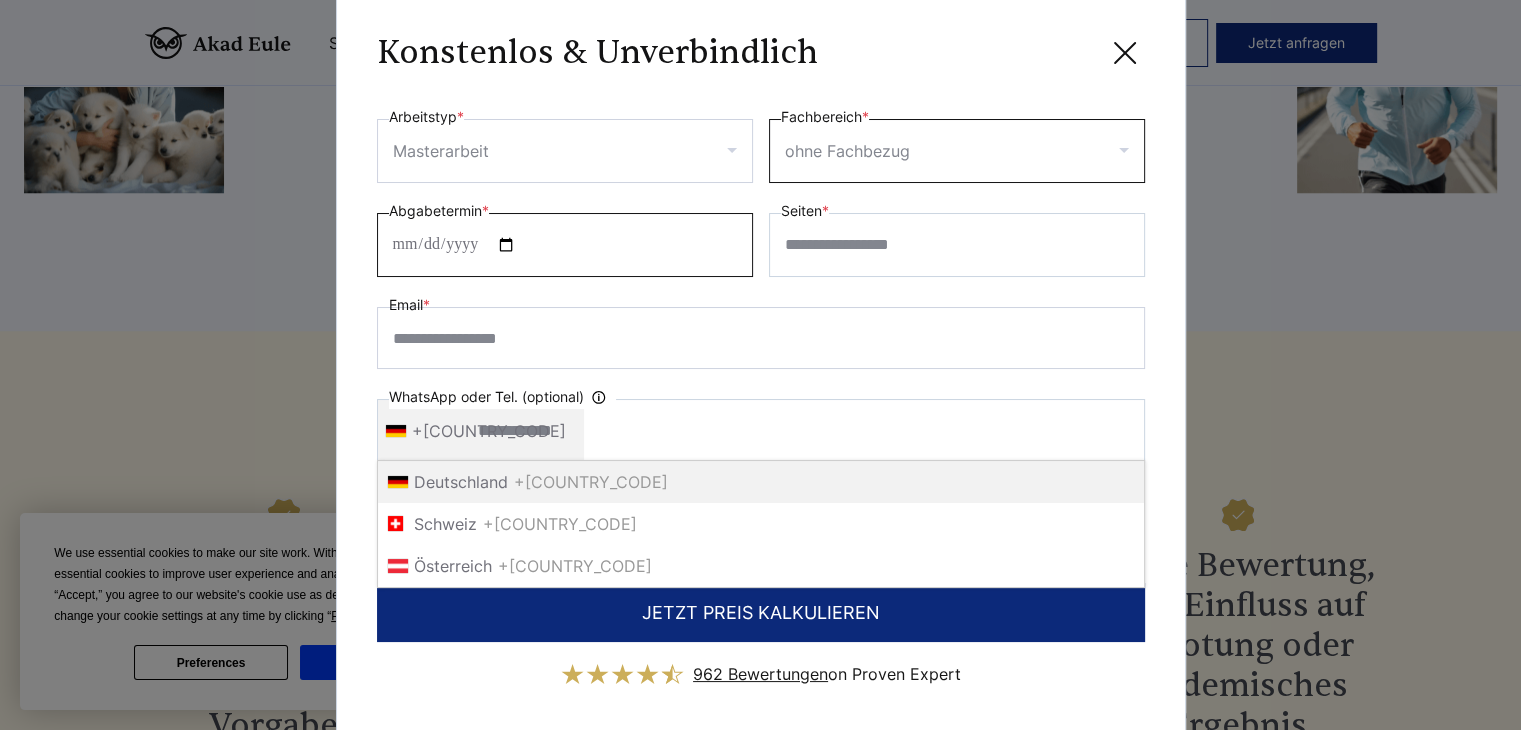 click on "Abgabetermin  *" at bounding box center (565, 245) 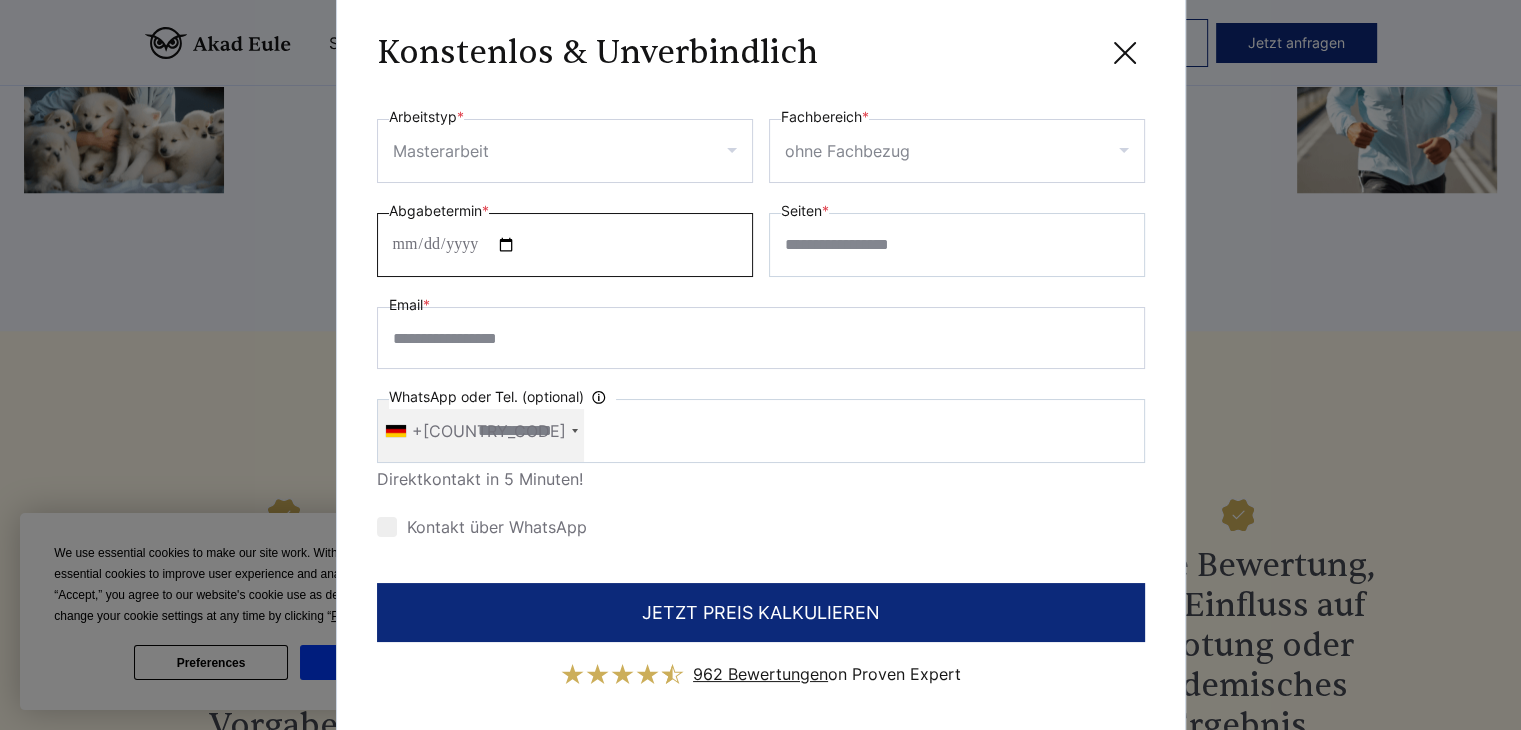 click on "Abgabetermin  *" at bounding box center [565, 245] 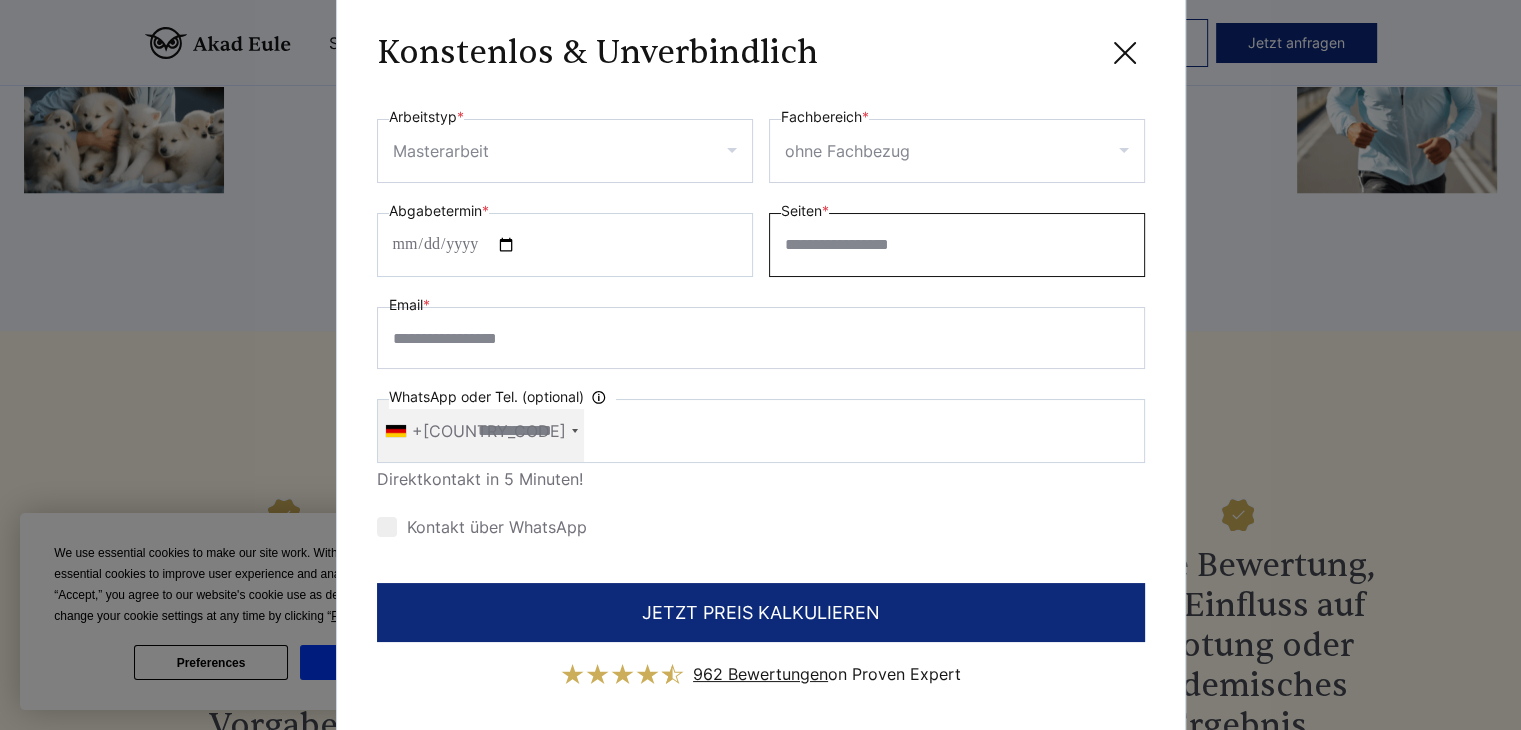 click on "Seiten  *" at bounding box center [957, 245] 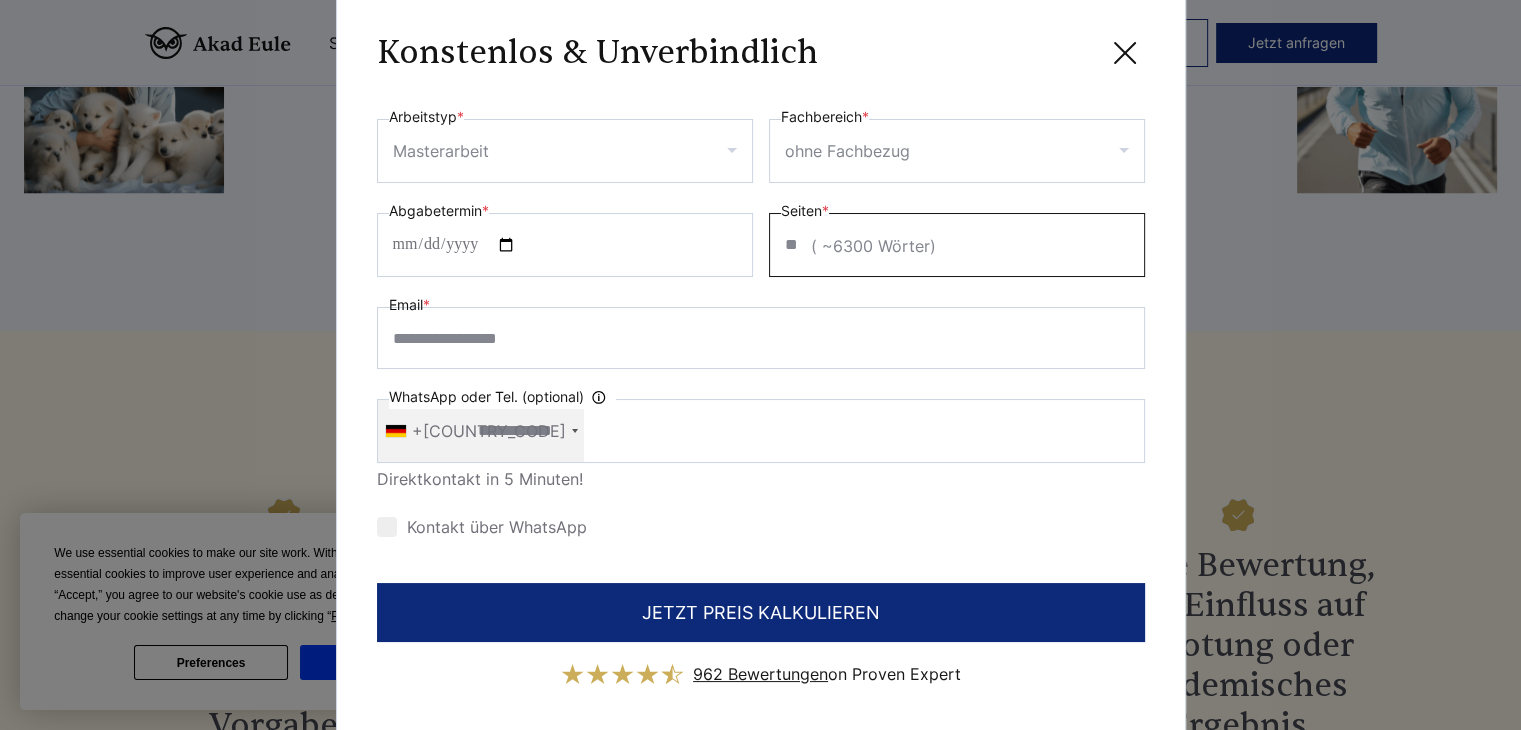 type on "**" 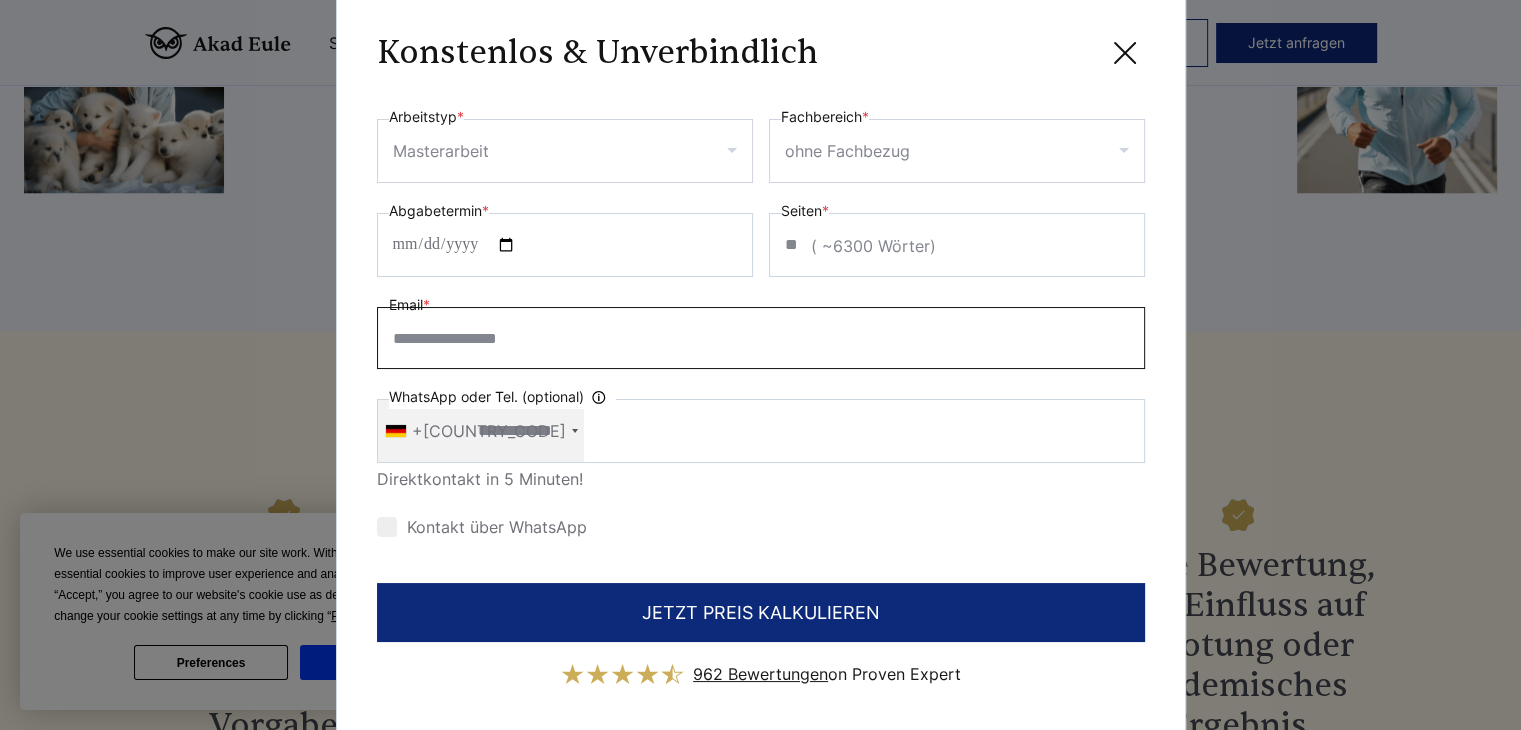 click on "Email  *" at bounding box center [761, 338] 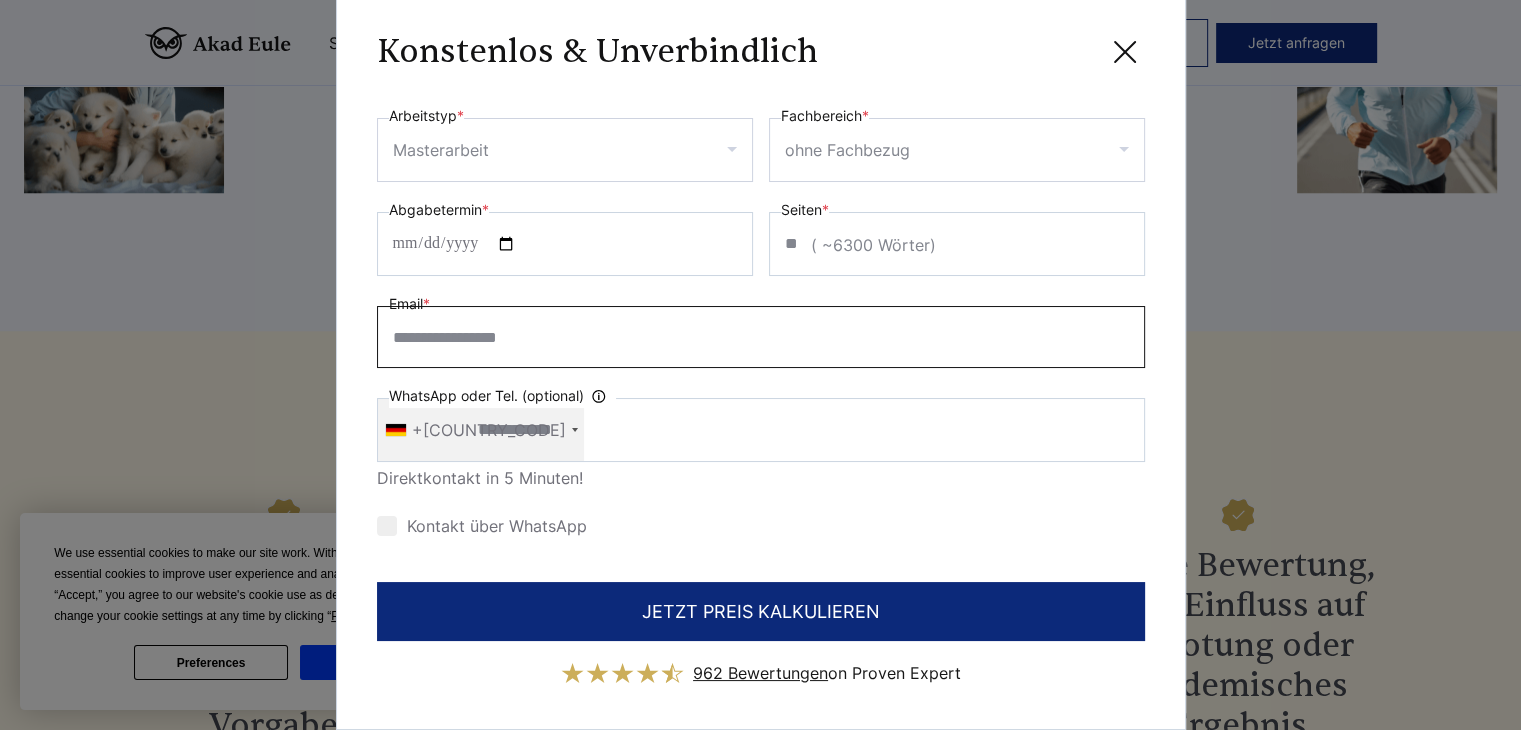 type on "**********" 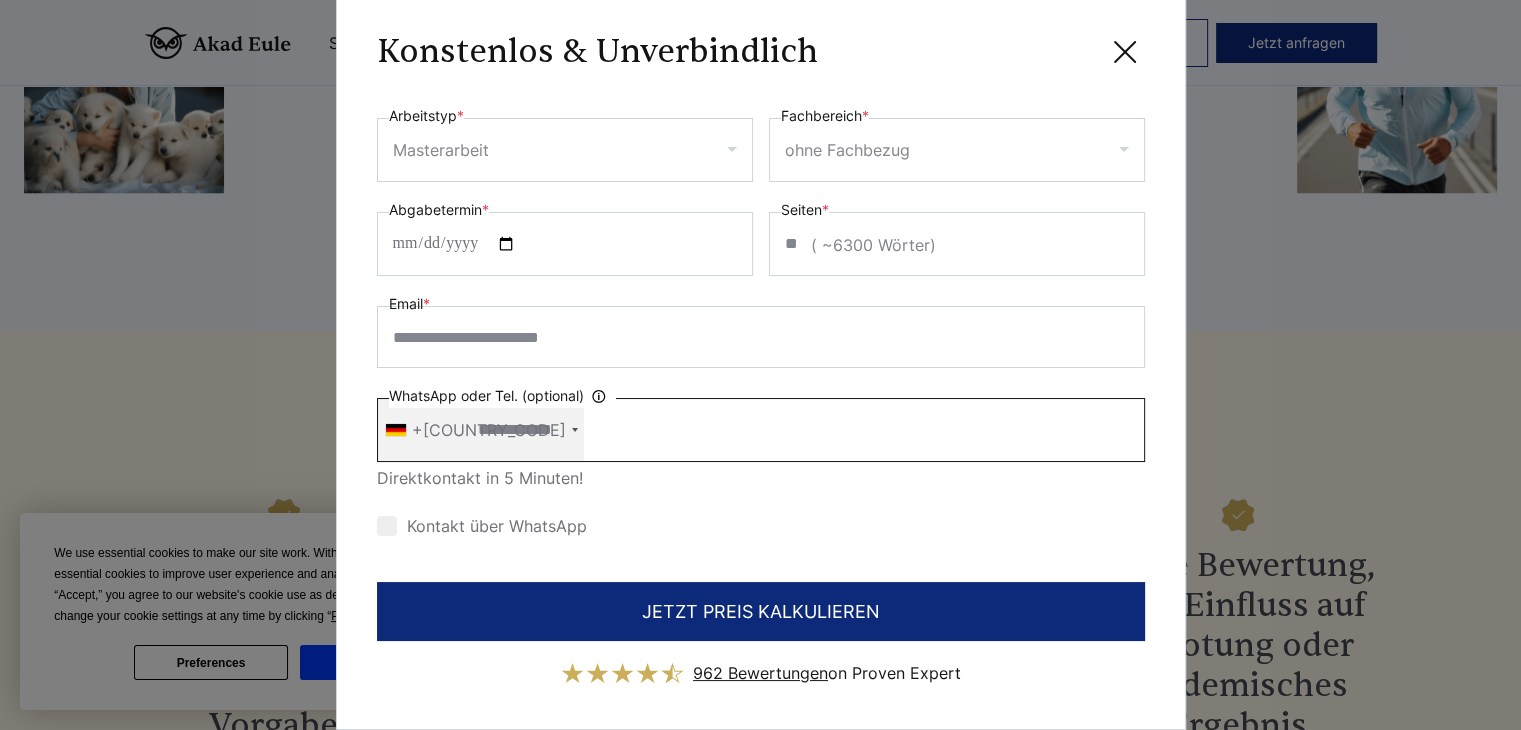 click on "WhatsApp oder Tel. (optional)
Ihre Daten werden nicht an Dritte weitergegeben" at bounding box center [761, 430] 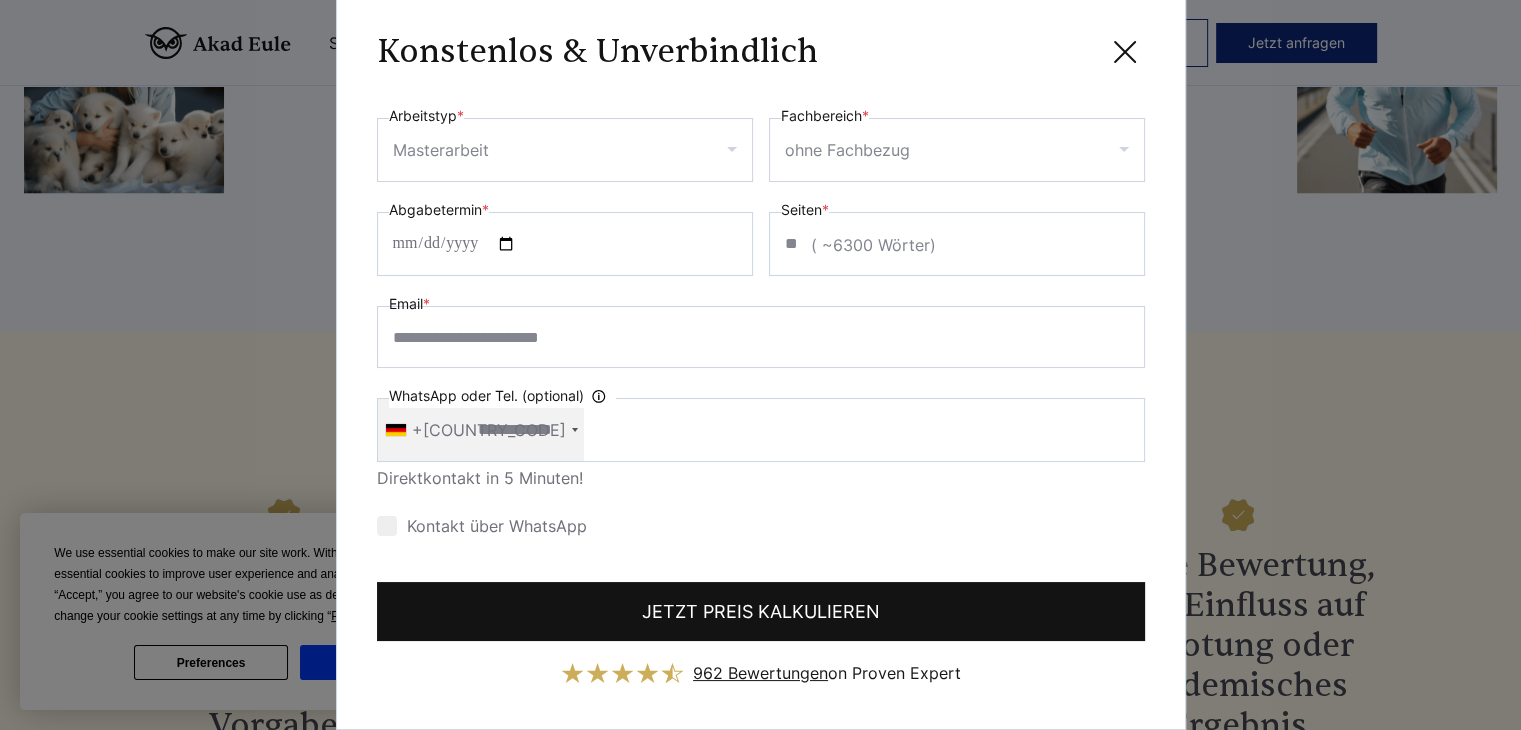 click on "JETZT PREIS KALKULIEREN" at bounding box center (761, 611) 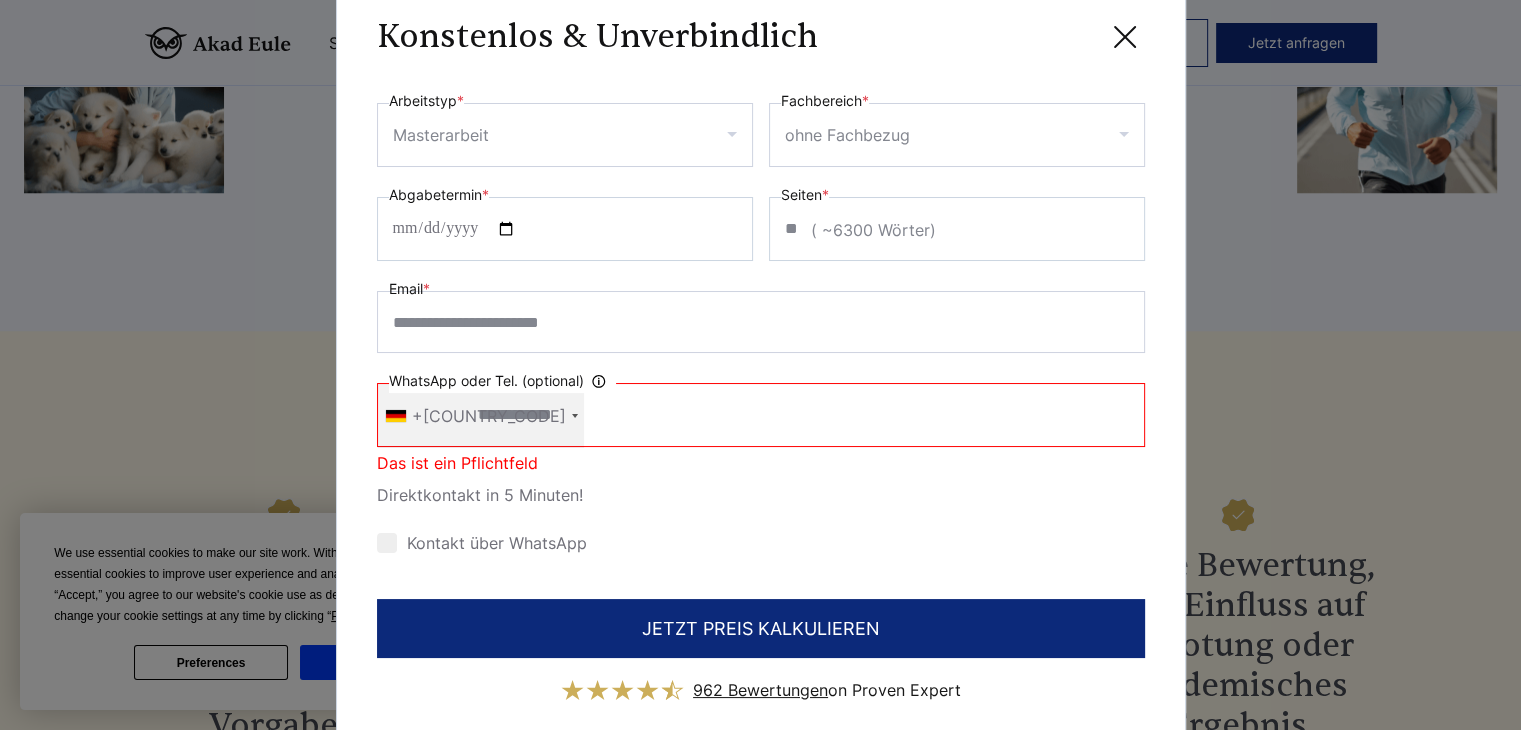 click on "WhatsApp oder Tel. (optional)
Ihre Daten werden nicht an Dritte weitergegeben" at bounding box center [761, 415] 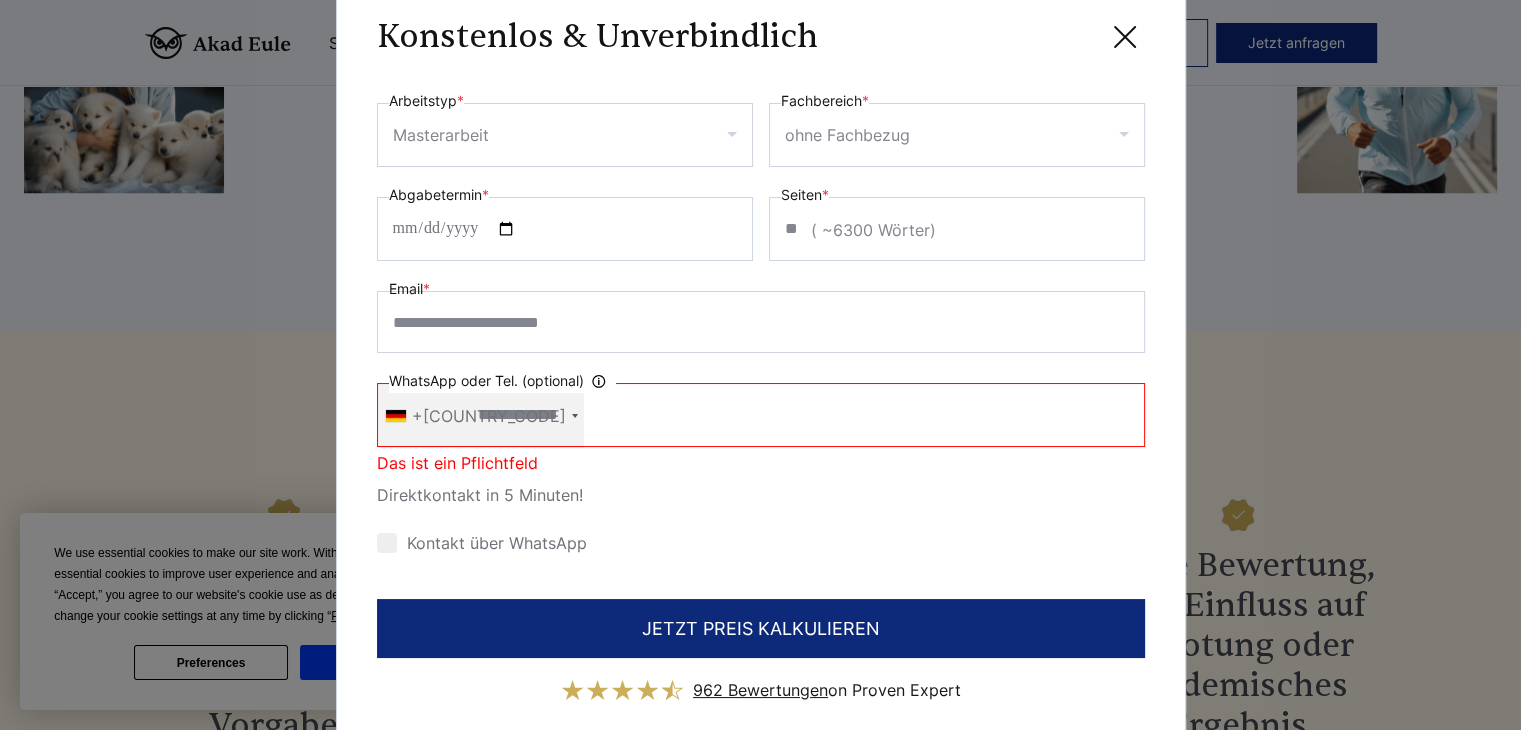 type on "**********" 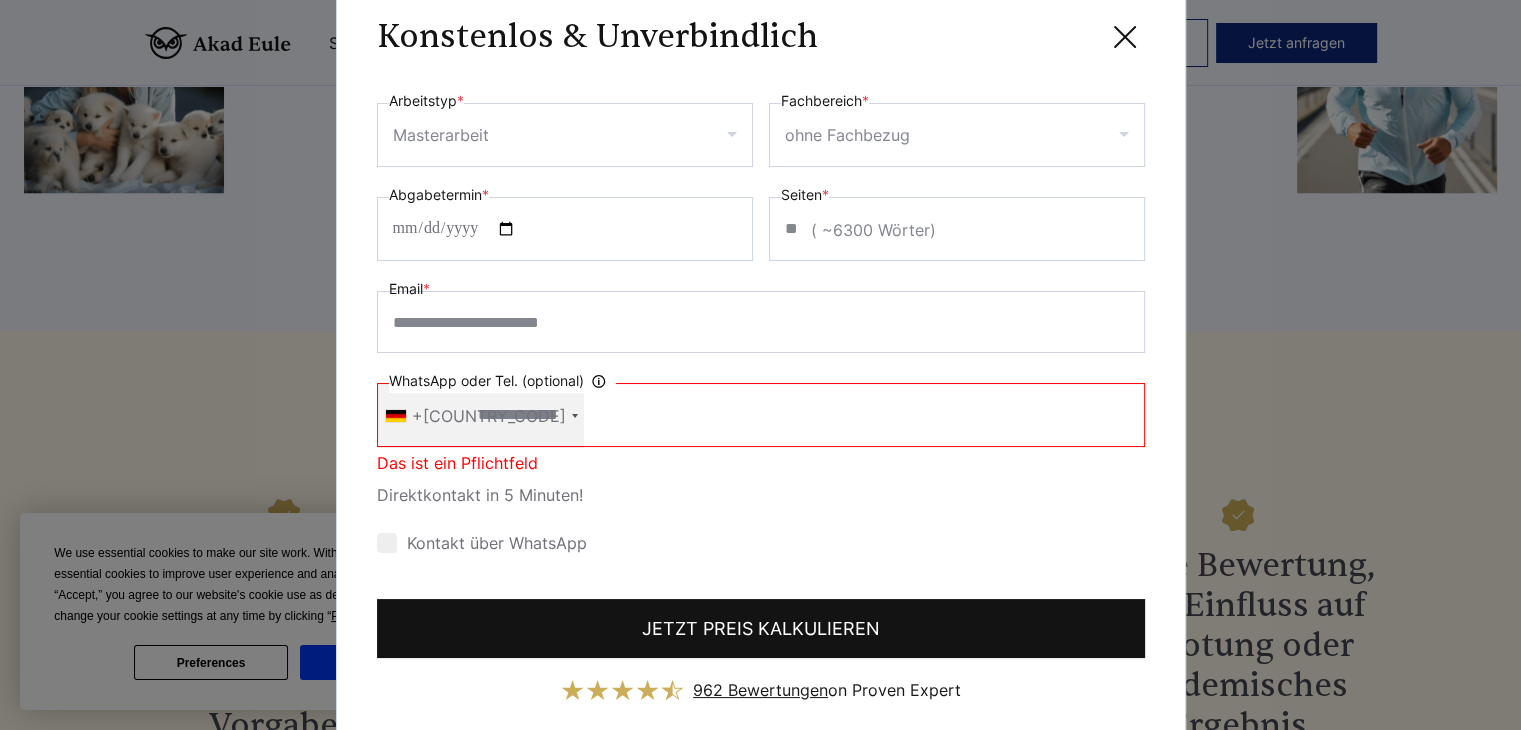 click on "JETZT PREIS KALKULIEREN" at bounding box center [761, 628] 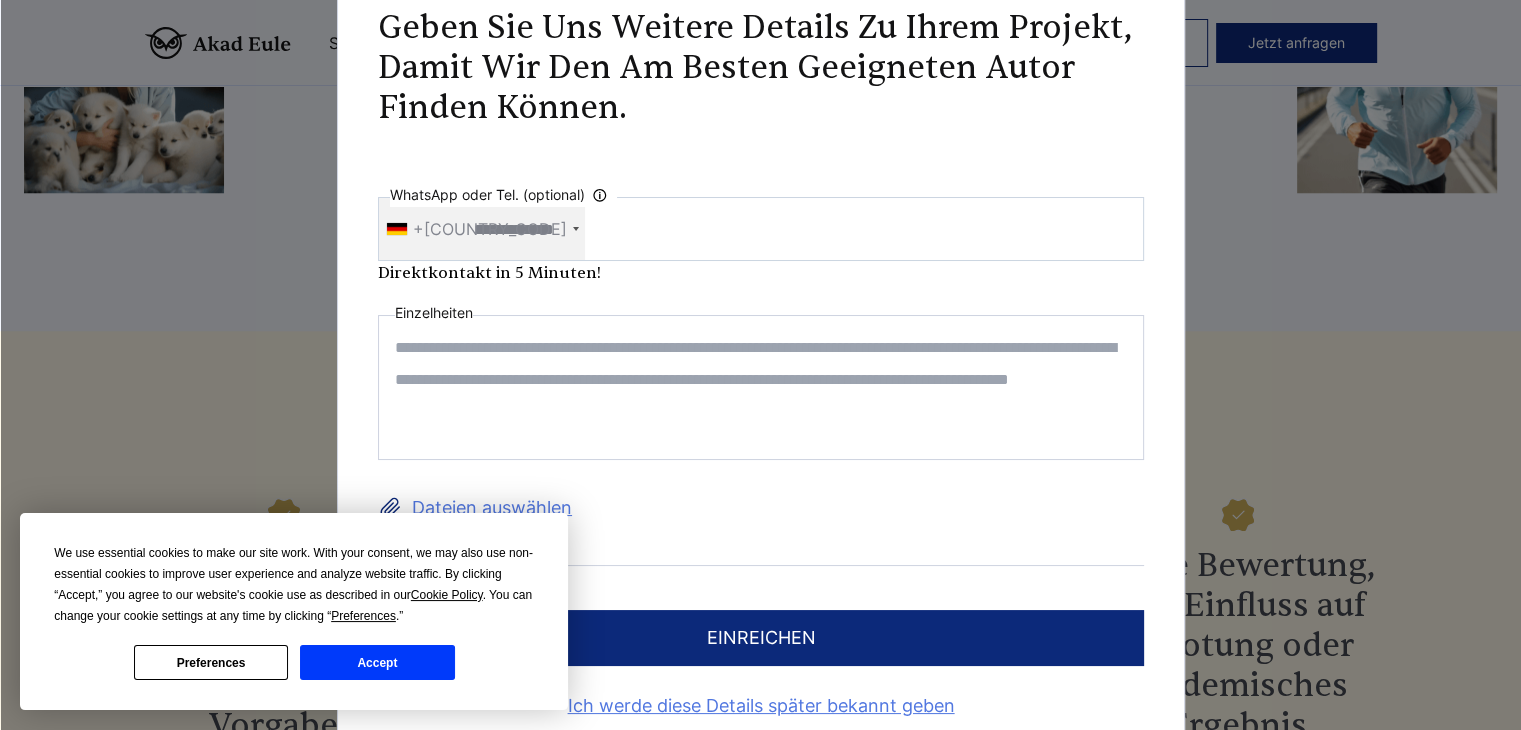 scroll, scrollTop: 0, scrollLeft: 0, axis: both 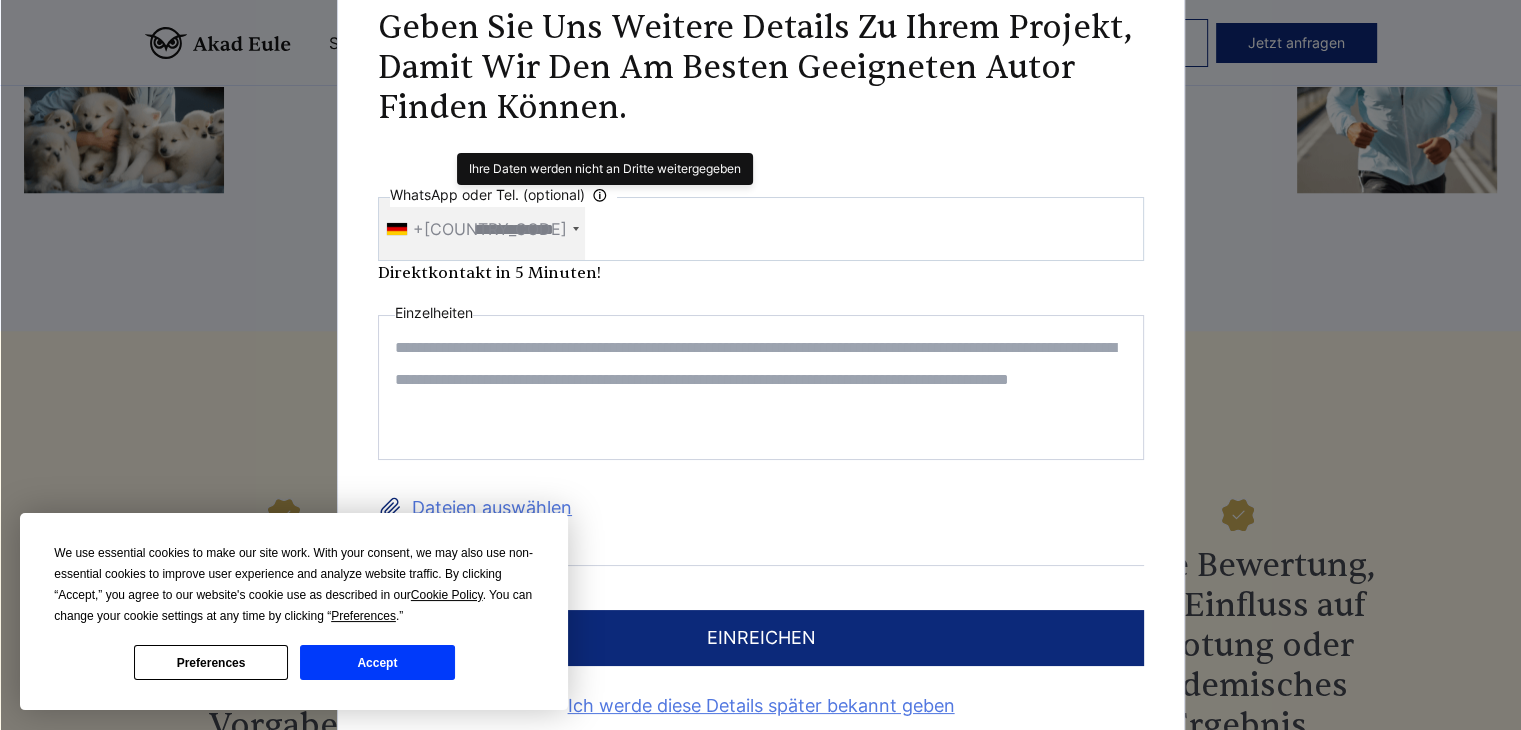 click 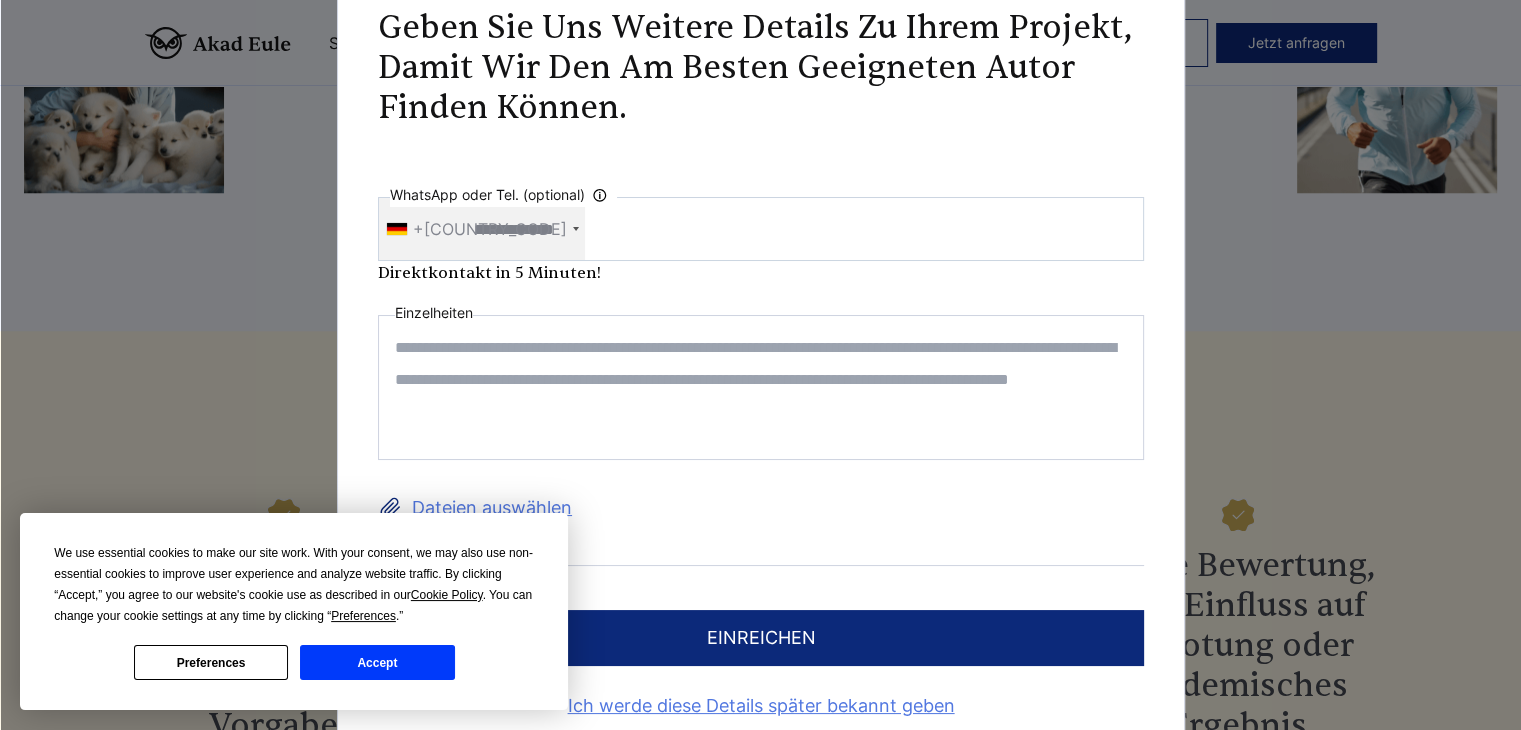click on "Accept" at bounding box center (377, 662) 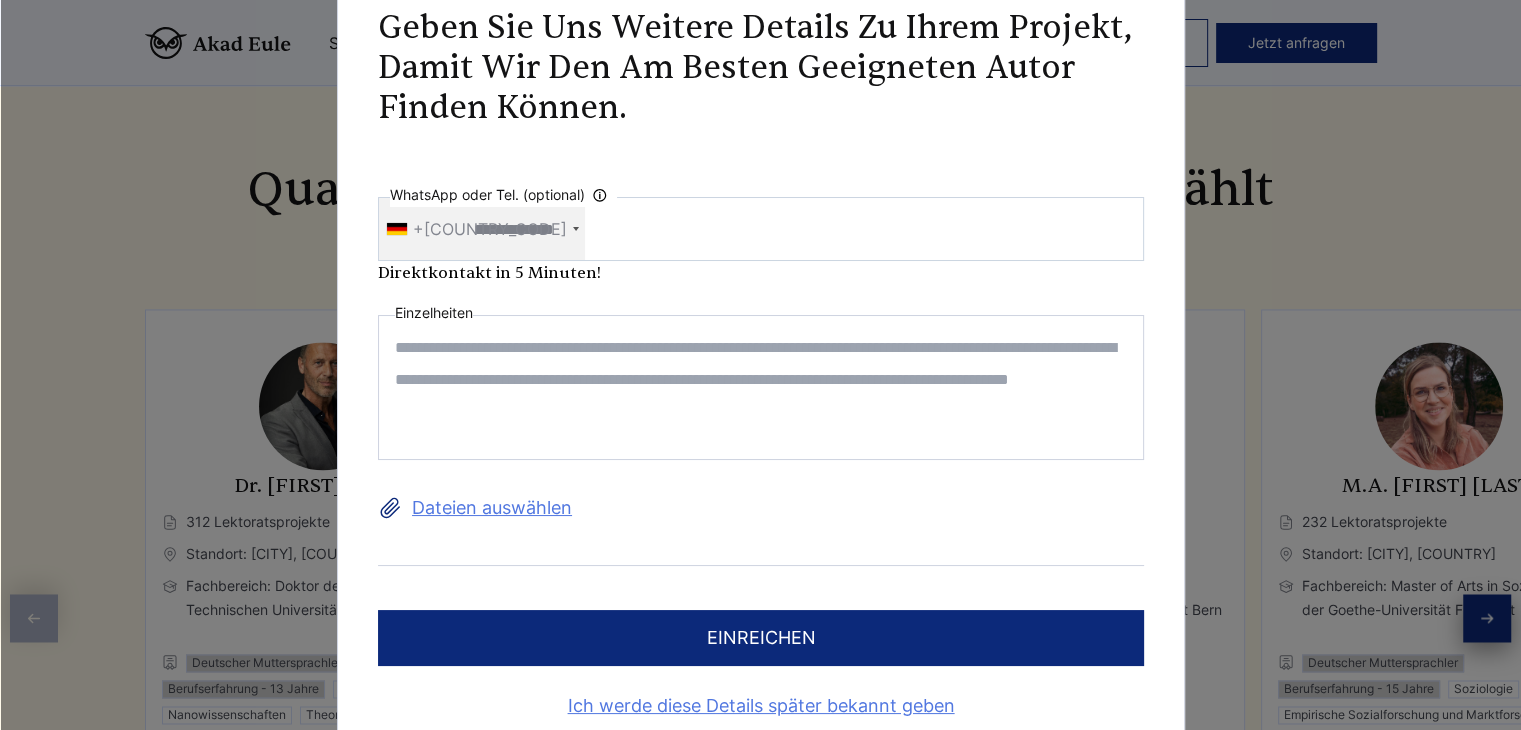 scroll, scrollTop: 3032, scrollLeft: 0, axis: vertical 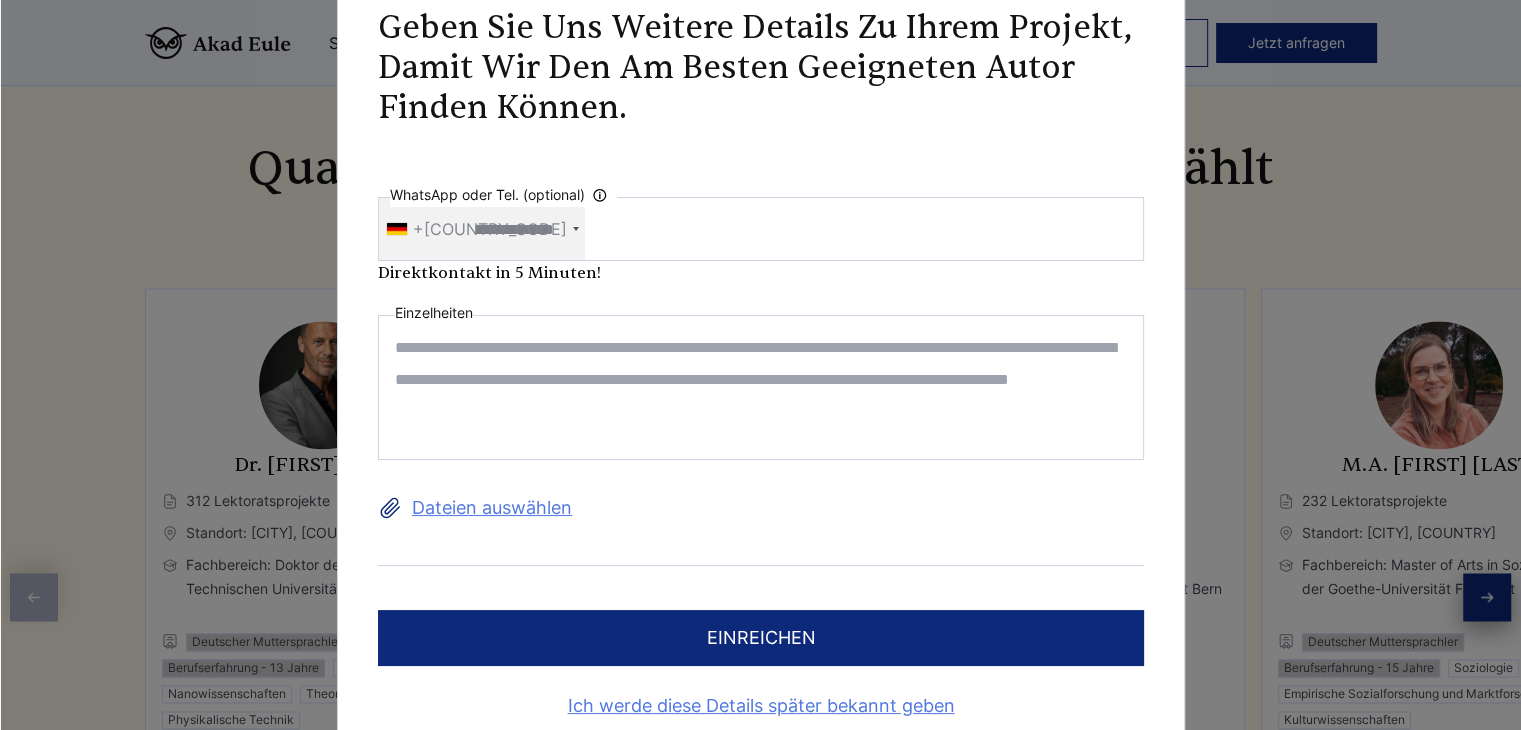 click on "**********" at bounding box center [760, 365] 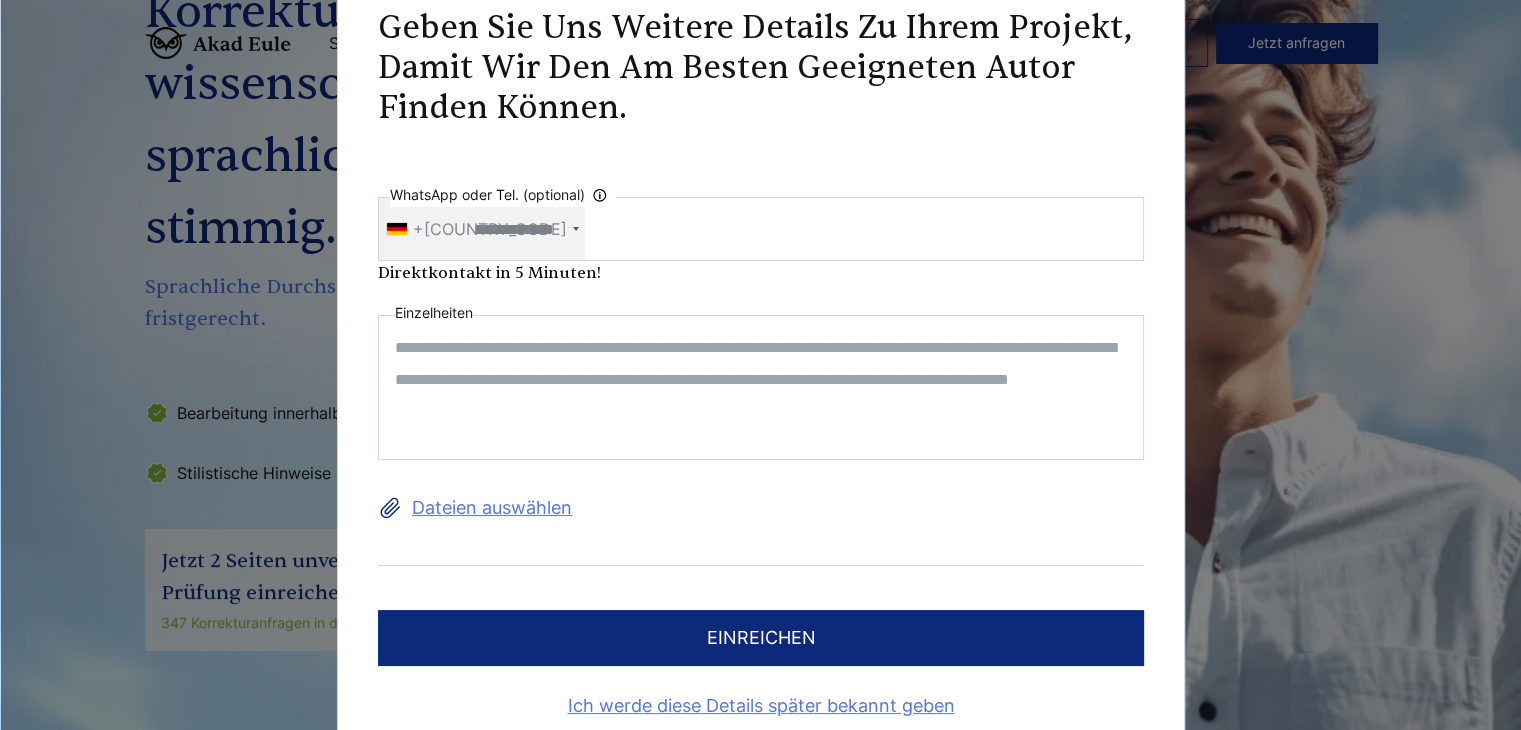 scroll, scrollTop: 0, scrollLeft: 0, axis: both 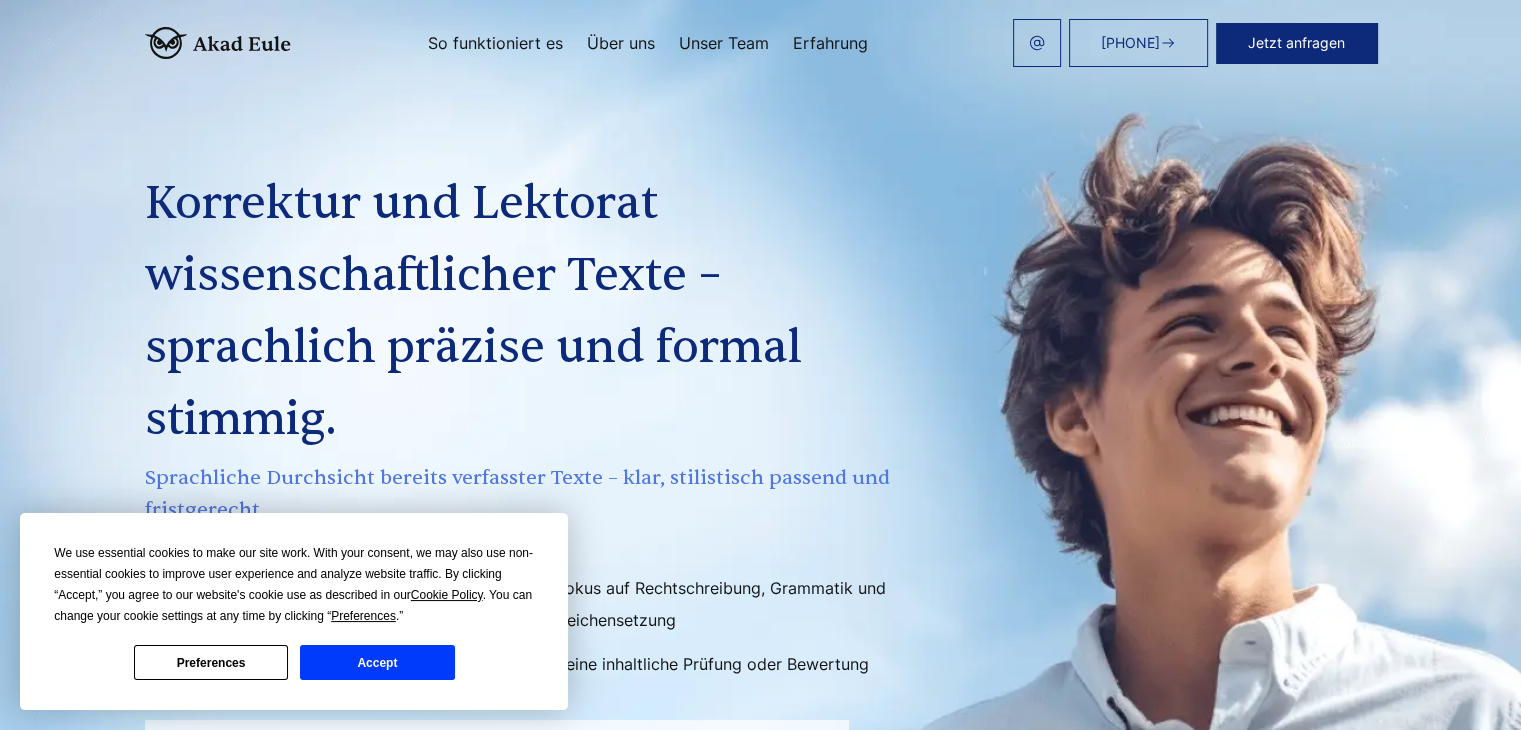click on "Jetzt anfragen" at bounding box center (1296, 43) 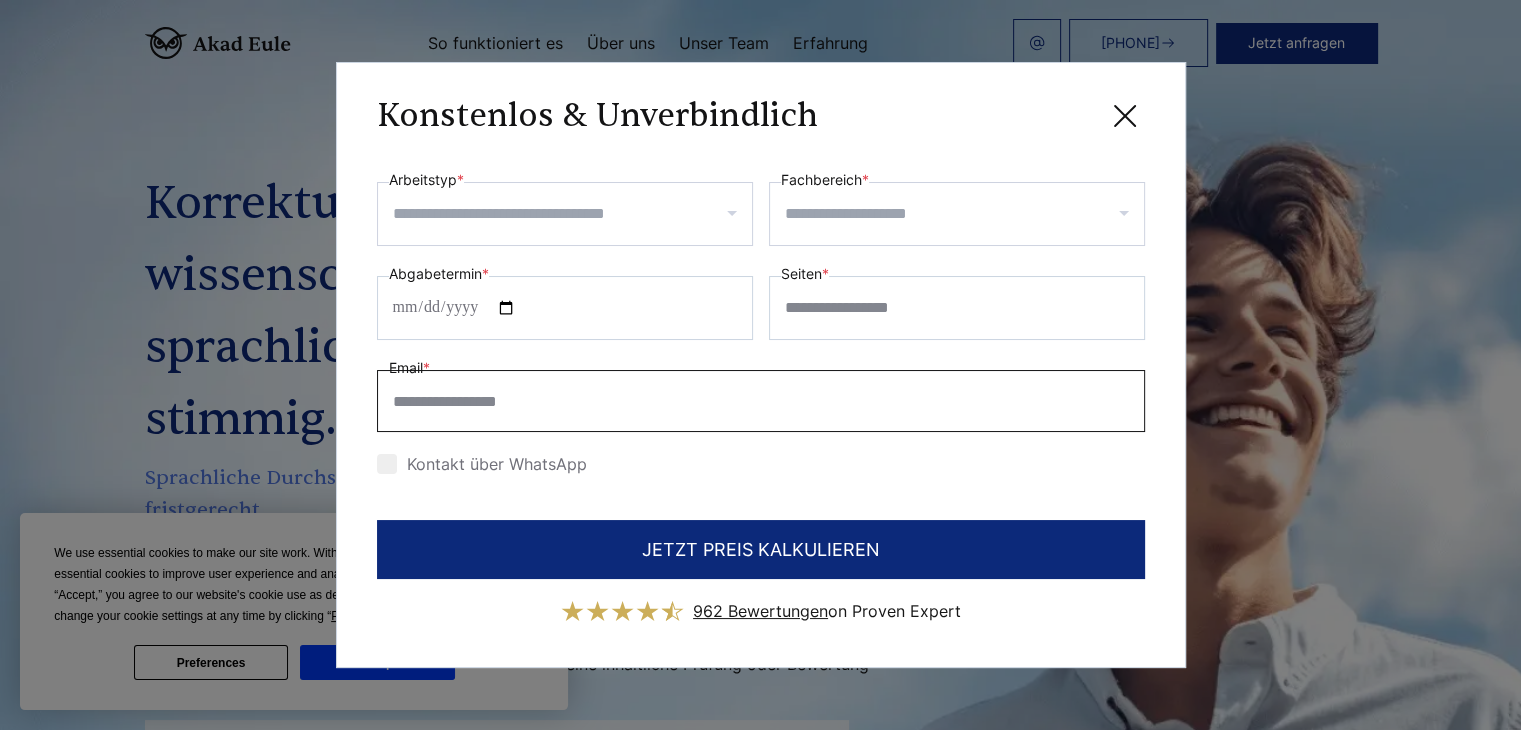 click on "Email  *" at bounding box center [761, 401] 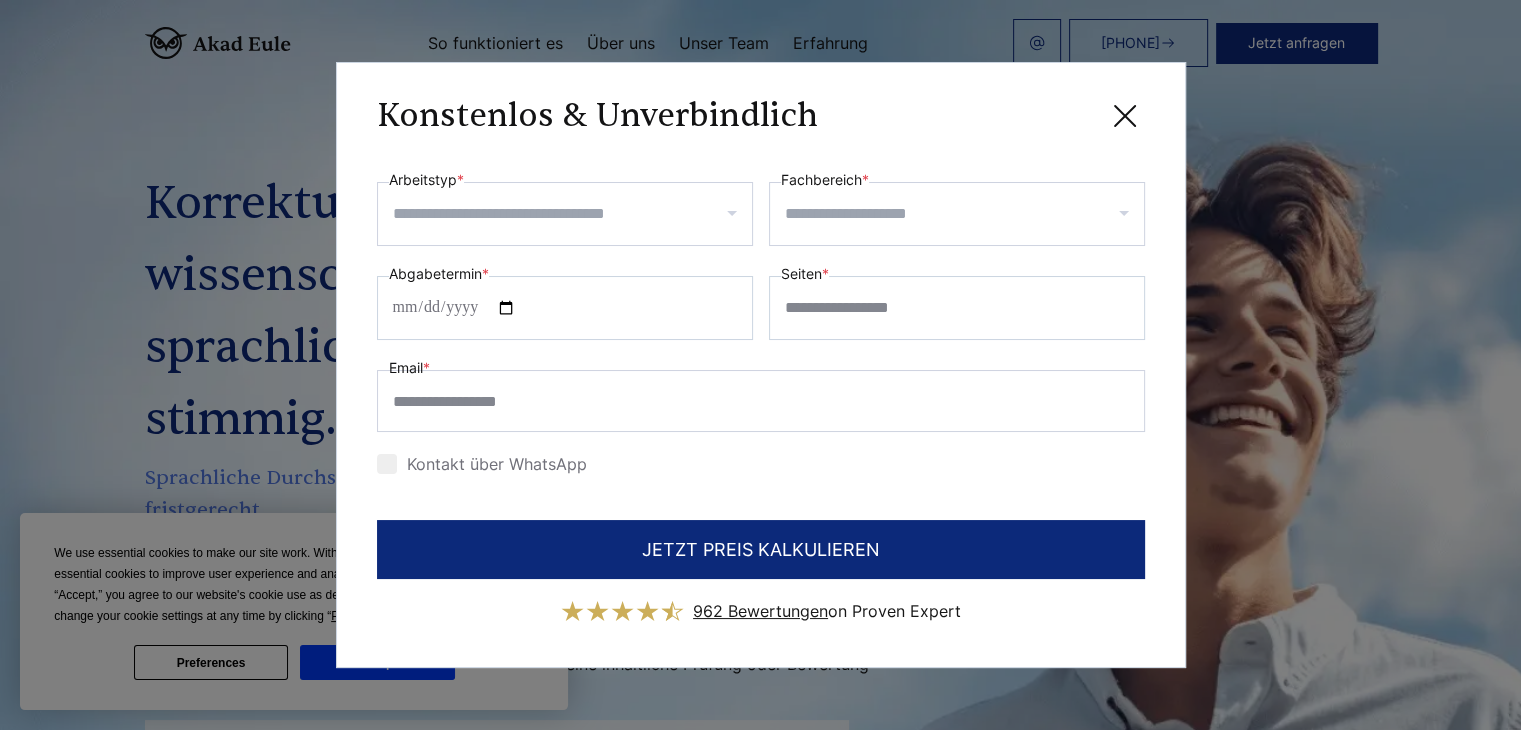 click on "Kontakt über WhatsApp" at bounding box center [761, 464] 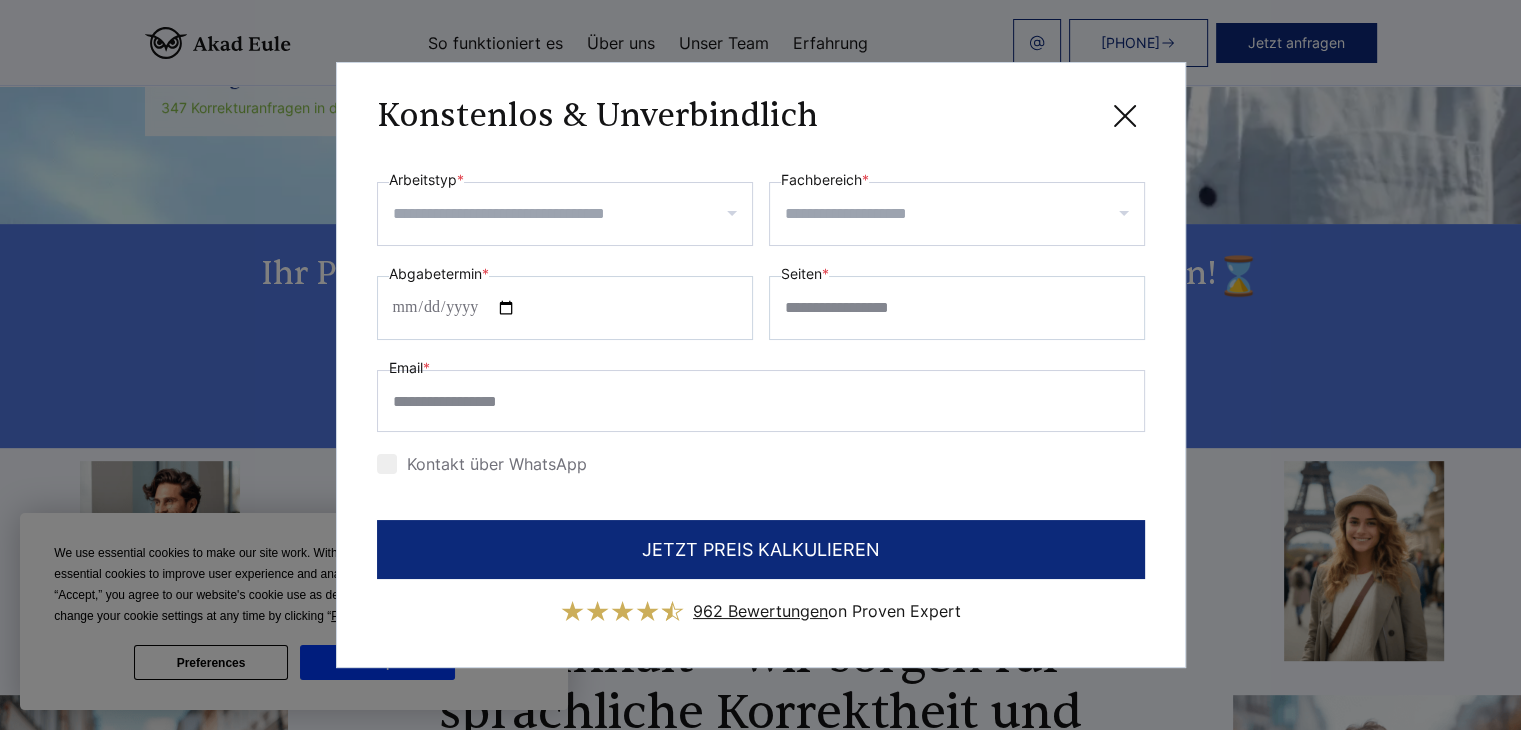 scroll, scrollTop: 720, scrollLeft: 0, axis: vertical 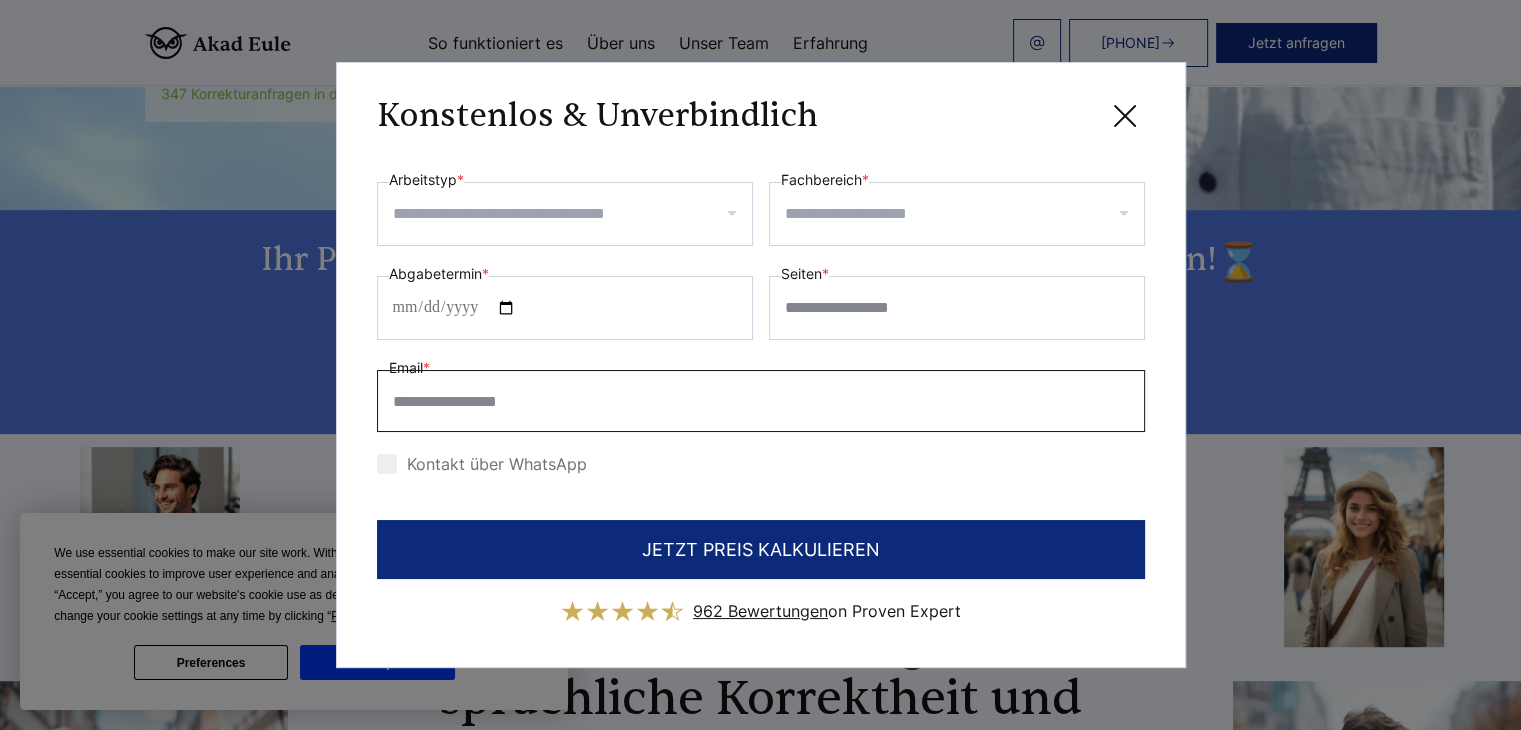 click on "Email  *" at bounding box center (761, 401) 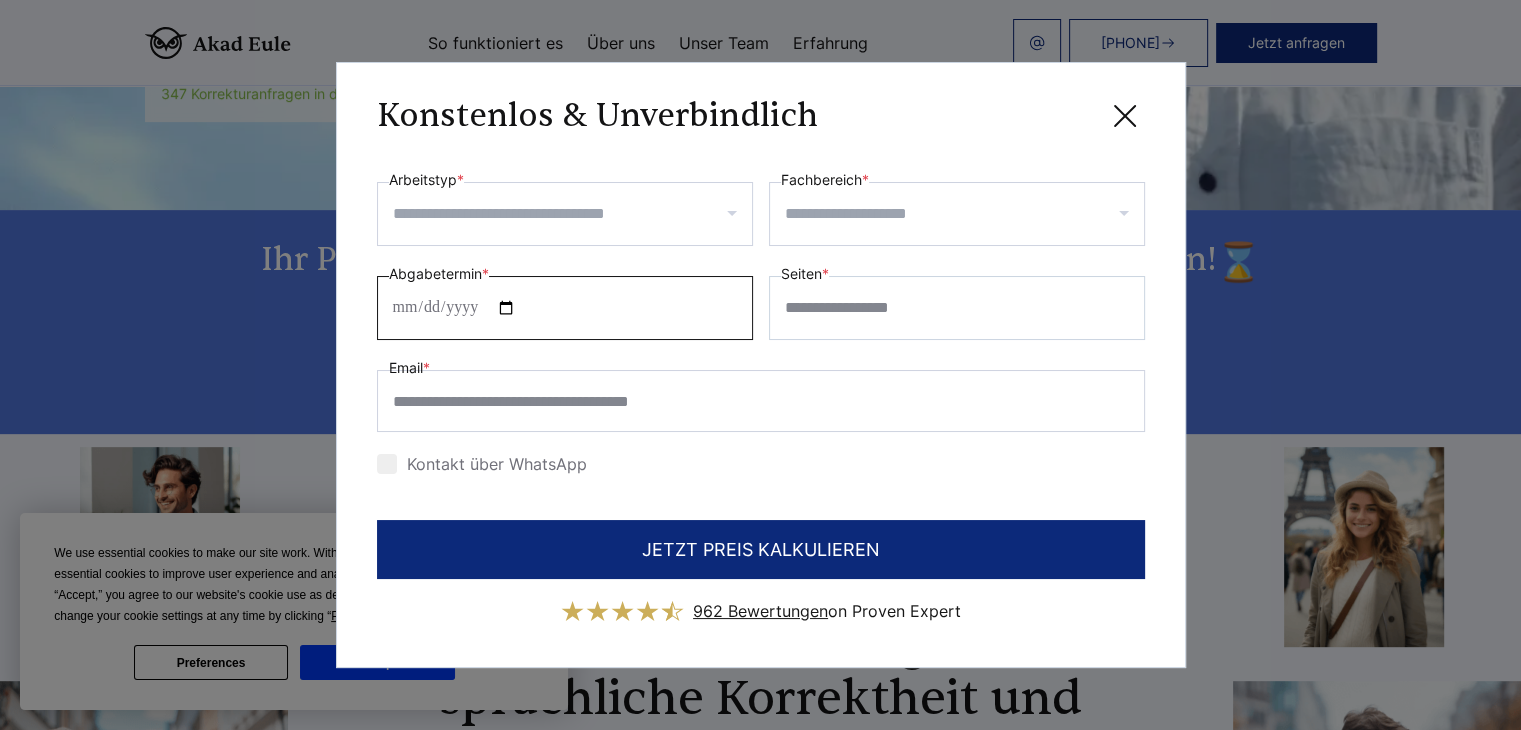 click on "Abgabetermin  *" at bounding box center (565, 308) 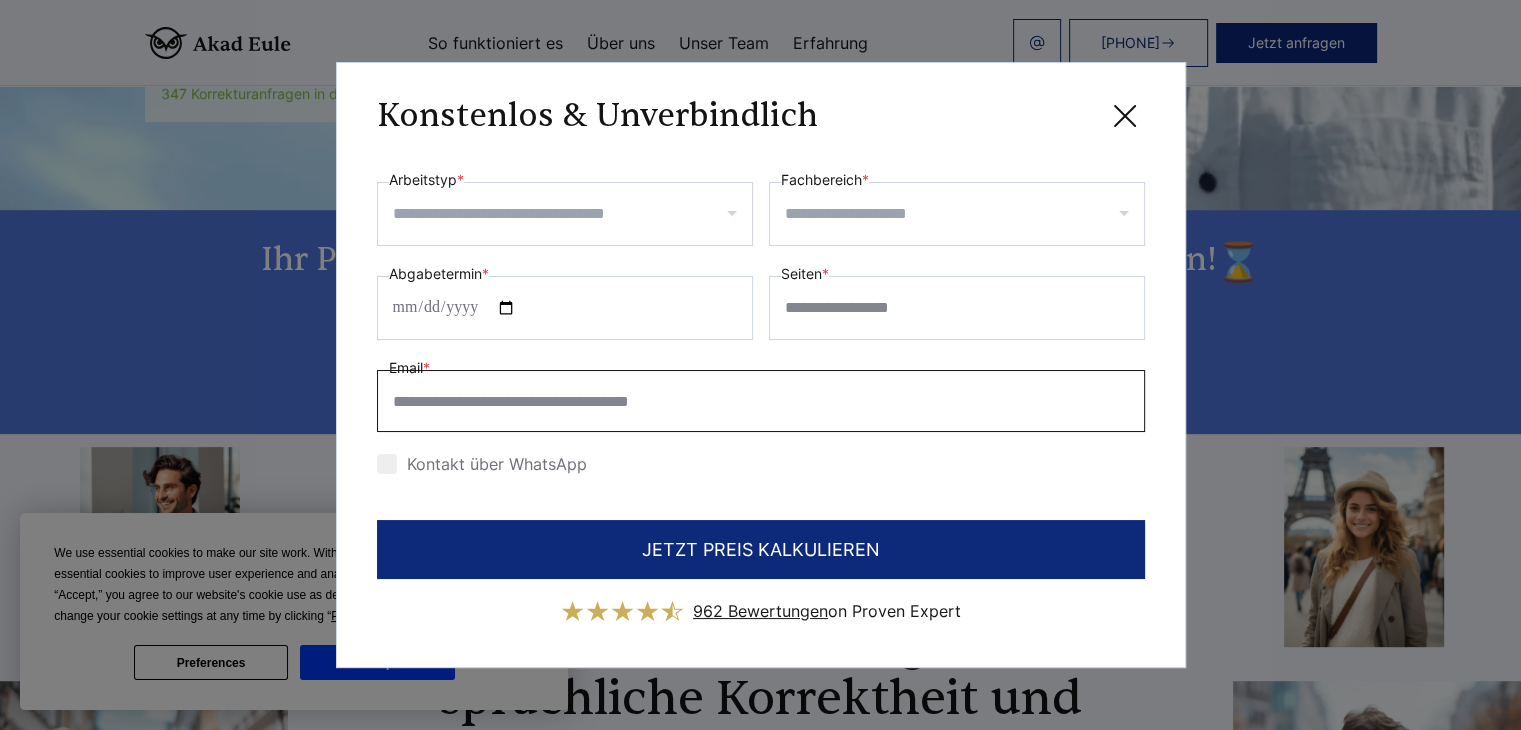 click on "**********" at bounding box center [761, 401] 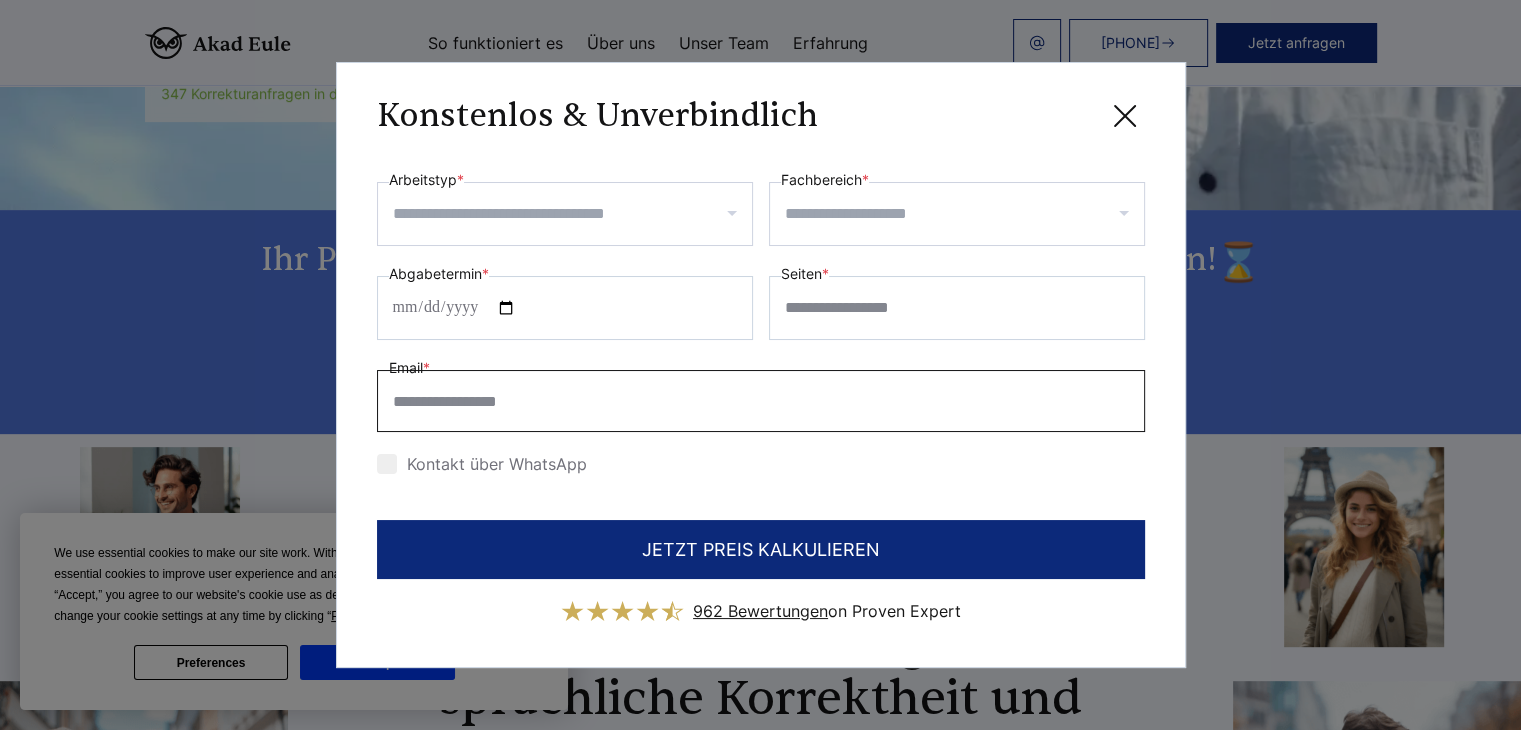 type on "**********" 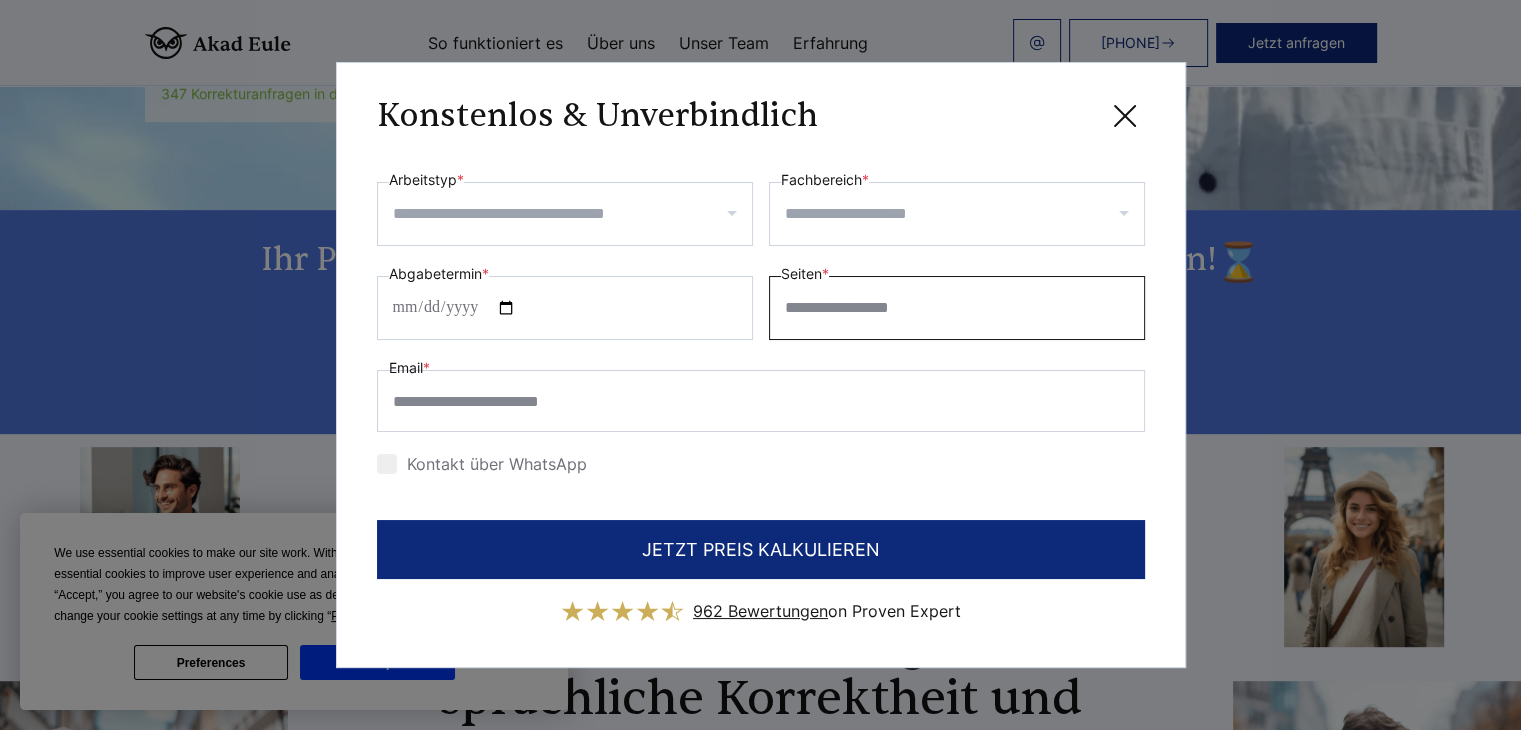 click on "Seiten  *" at bounding box center [957, 308] 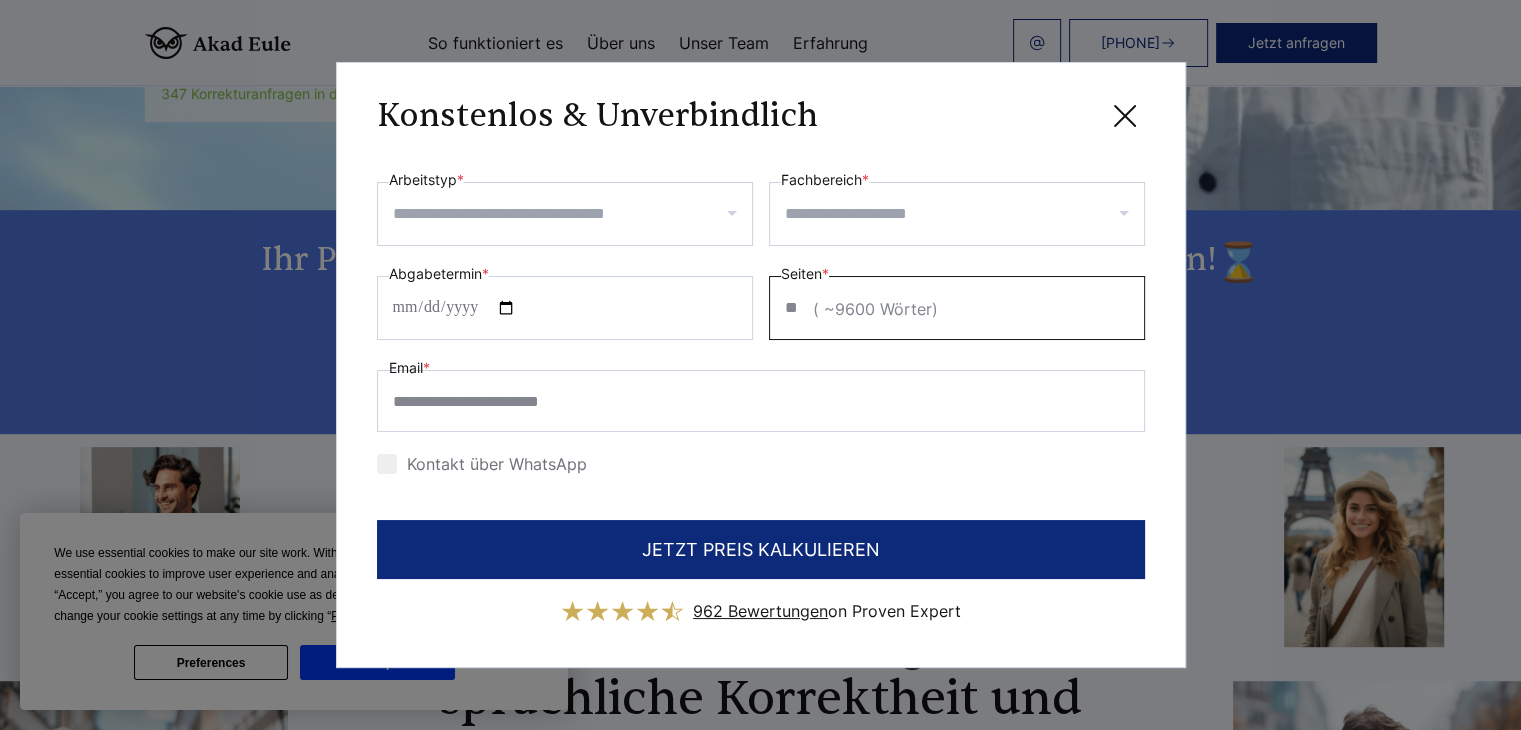click on "Fachbereich  *" at bounding box center [964, 214] 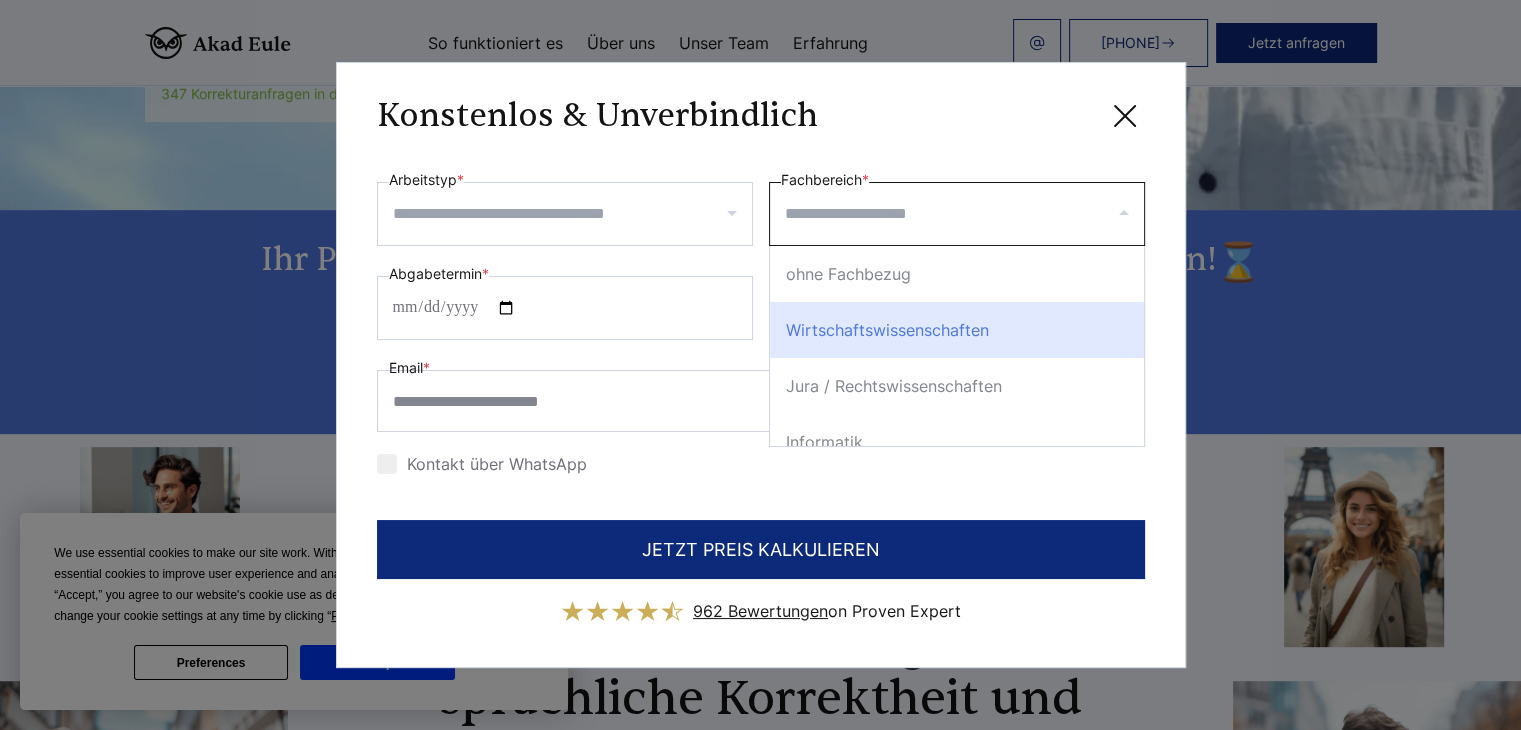 click on "Wirtschaftswissenschaften" at bounding box center (957, 330) 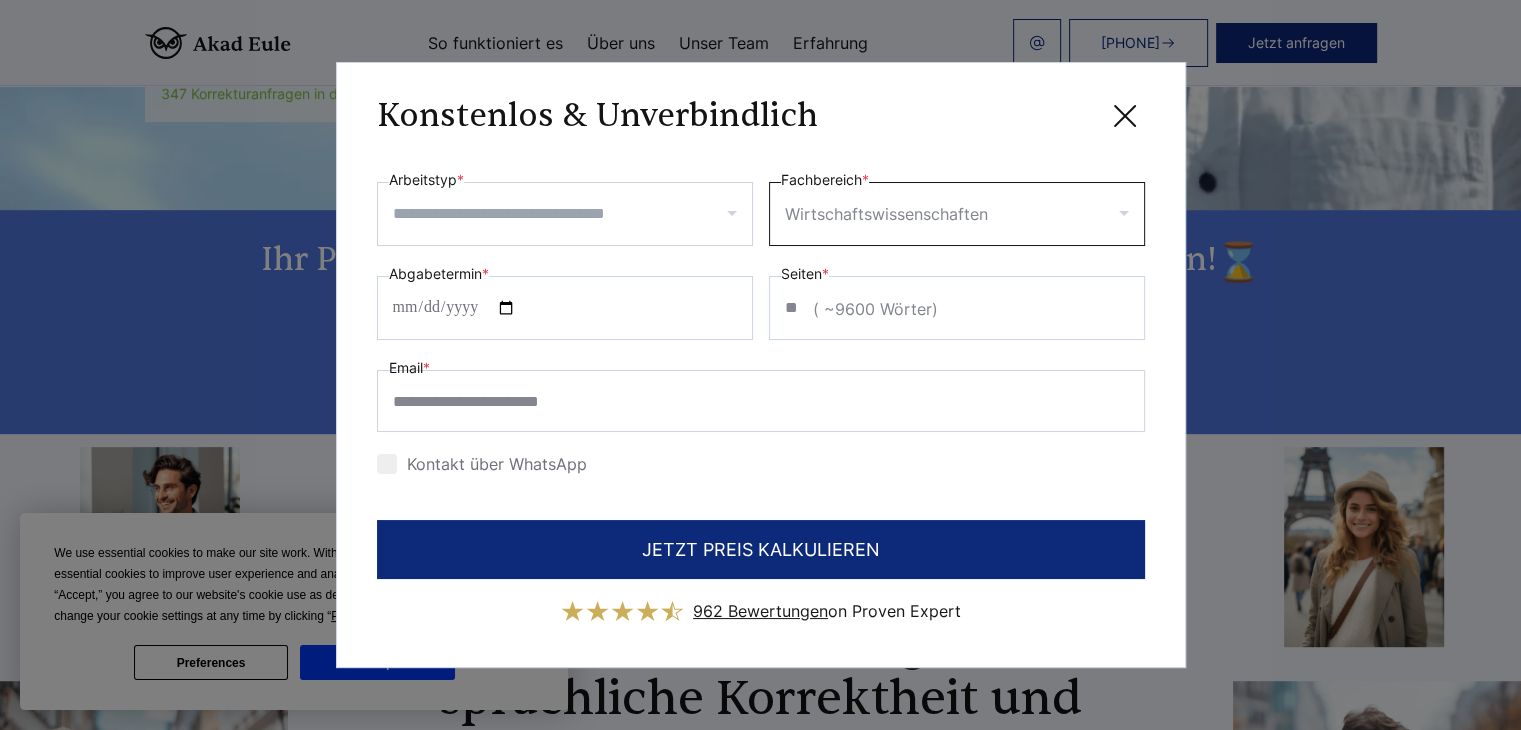 click on "Arbeitstyp  *" at bounding box center (572, 214) 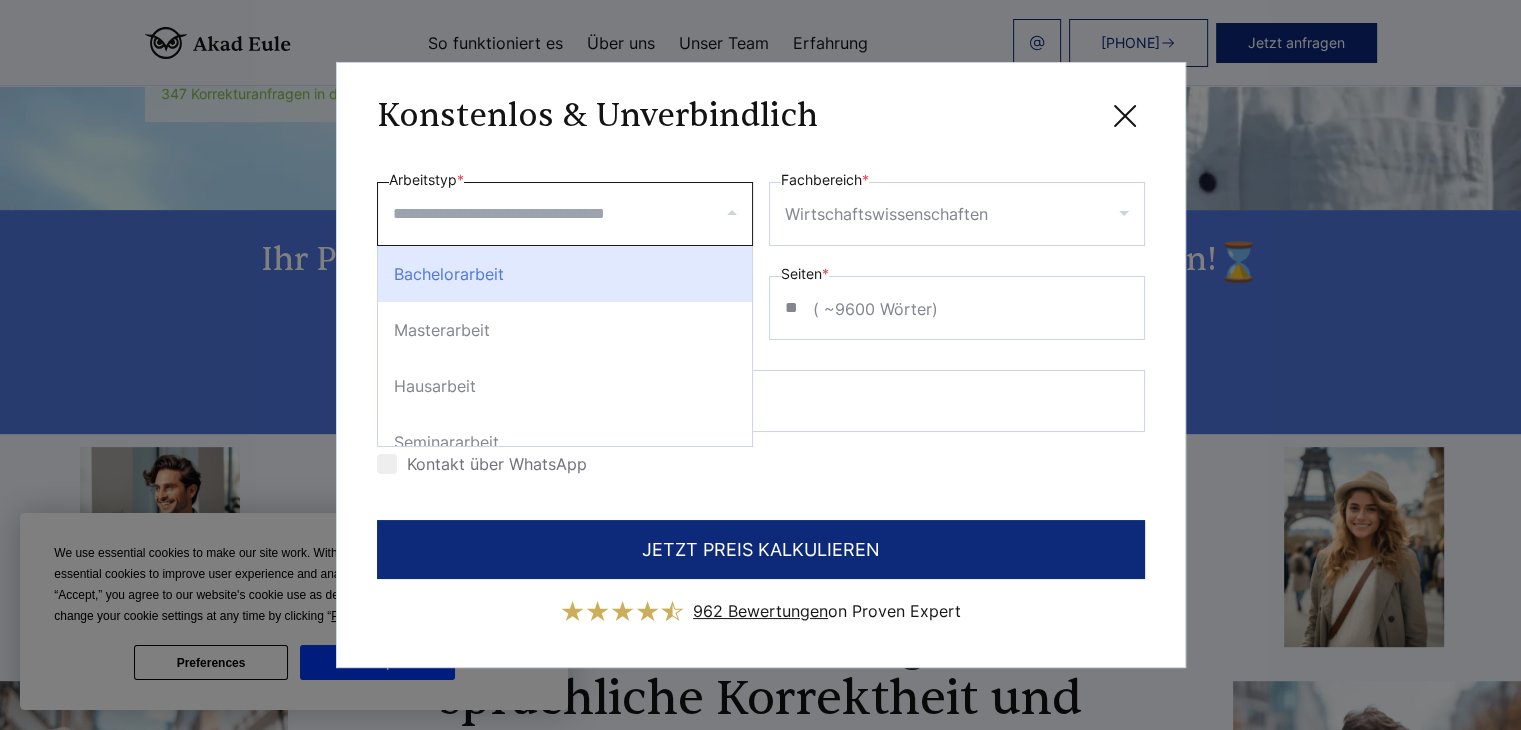 type on "*" 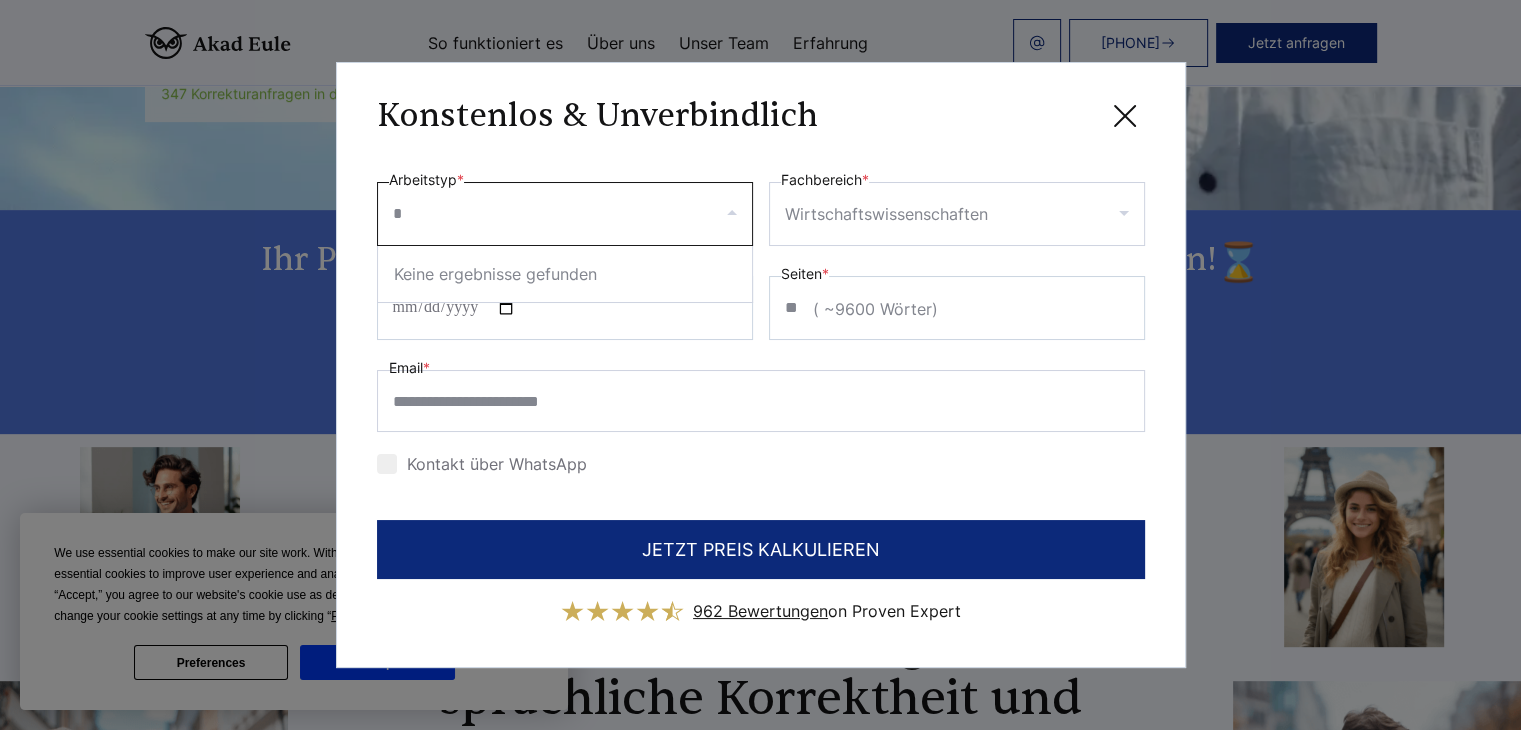 click on "Keine ergebnisse gefunden" at bounding box center [565, 274] 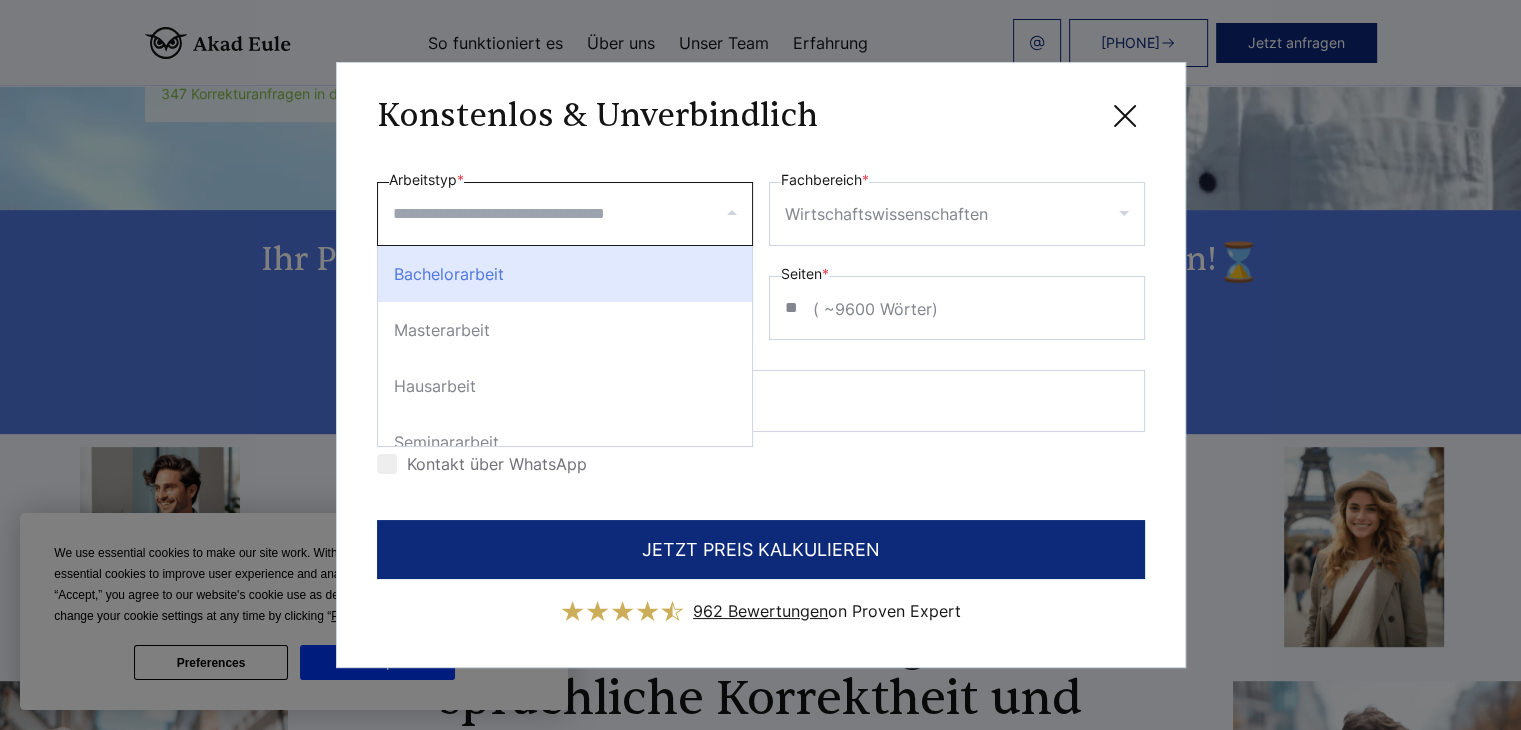 click on "Masterarbeit" at bounding box center [565, 330] 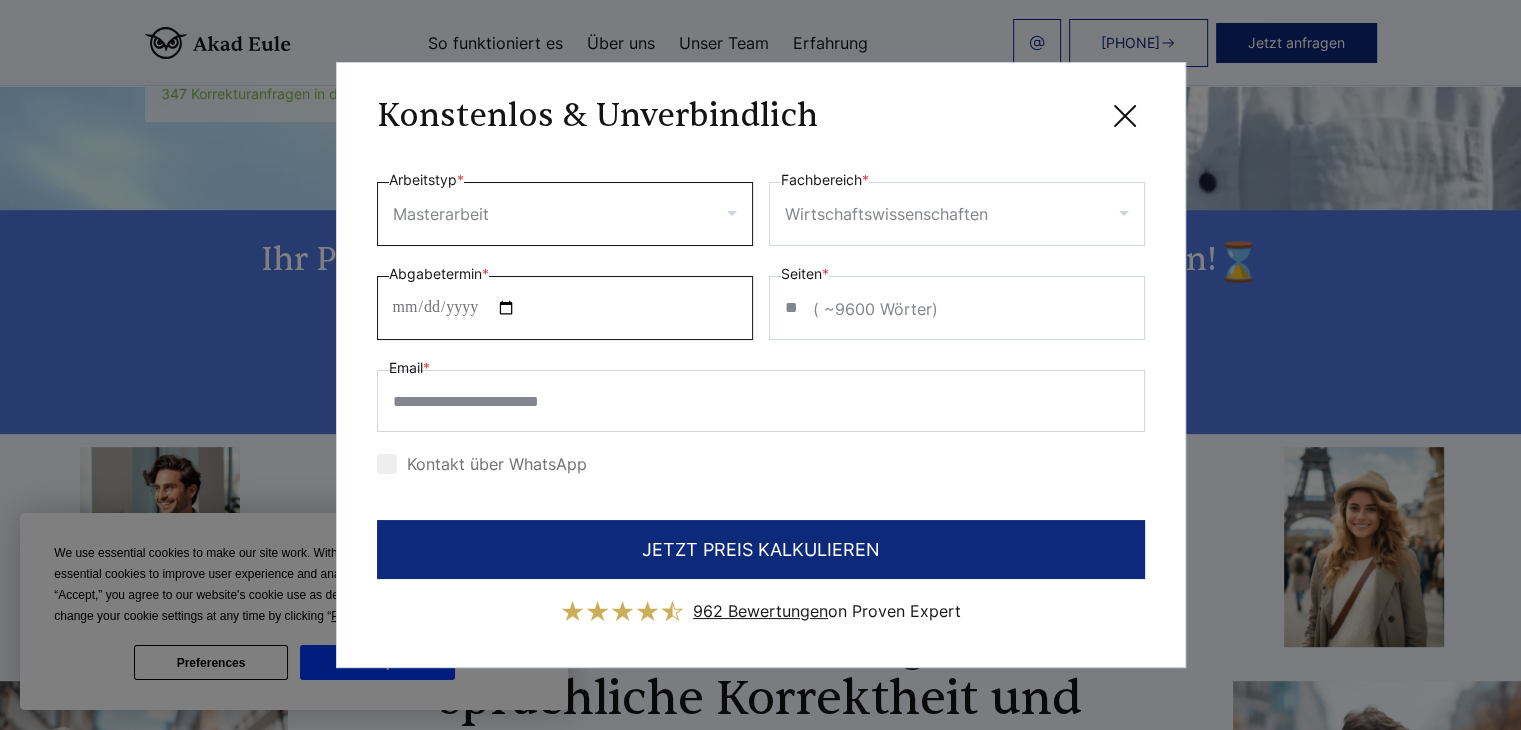 click on "Abgabetermin  *" at bounding box center (565, 308) 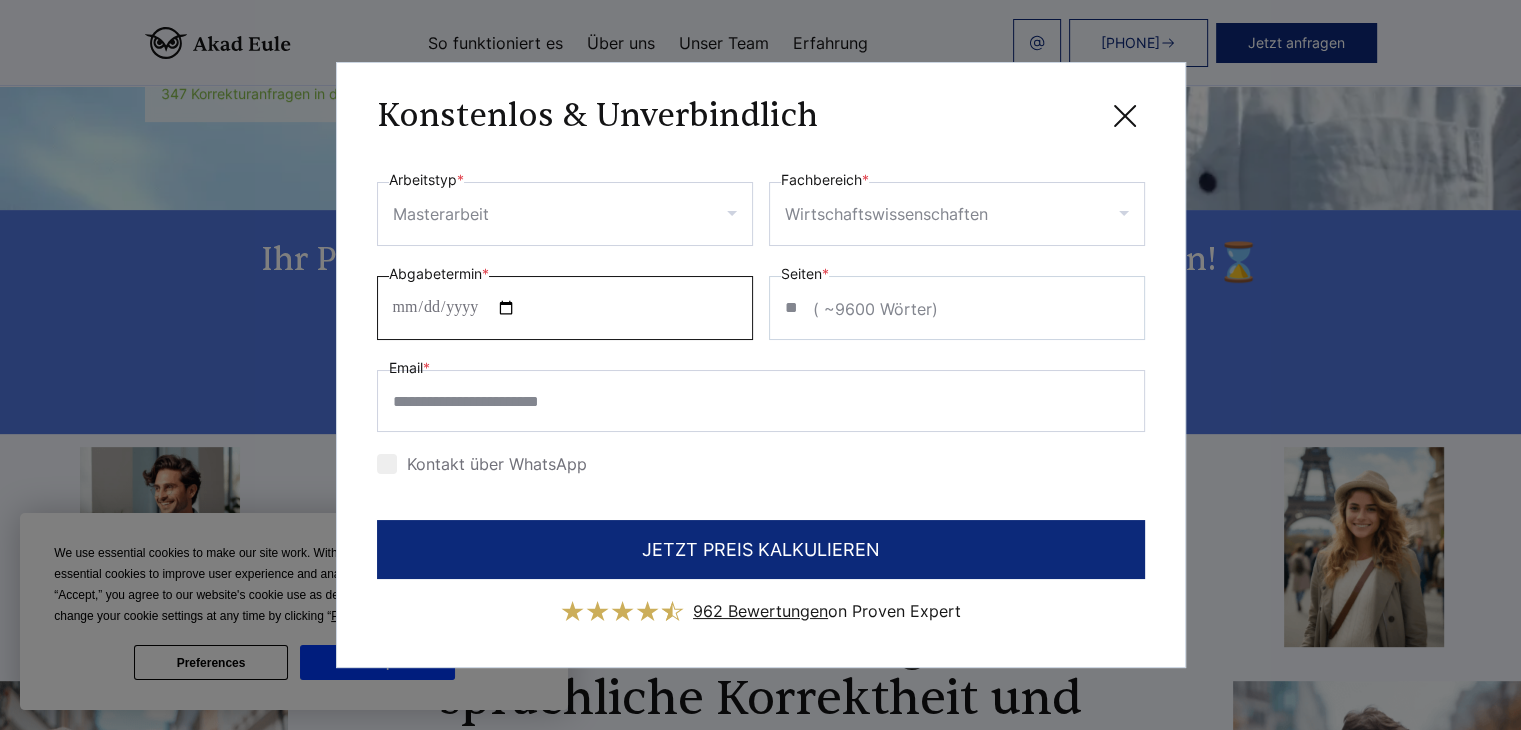 click on "Abgabetermin  *" at bounding box center [565, 308] 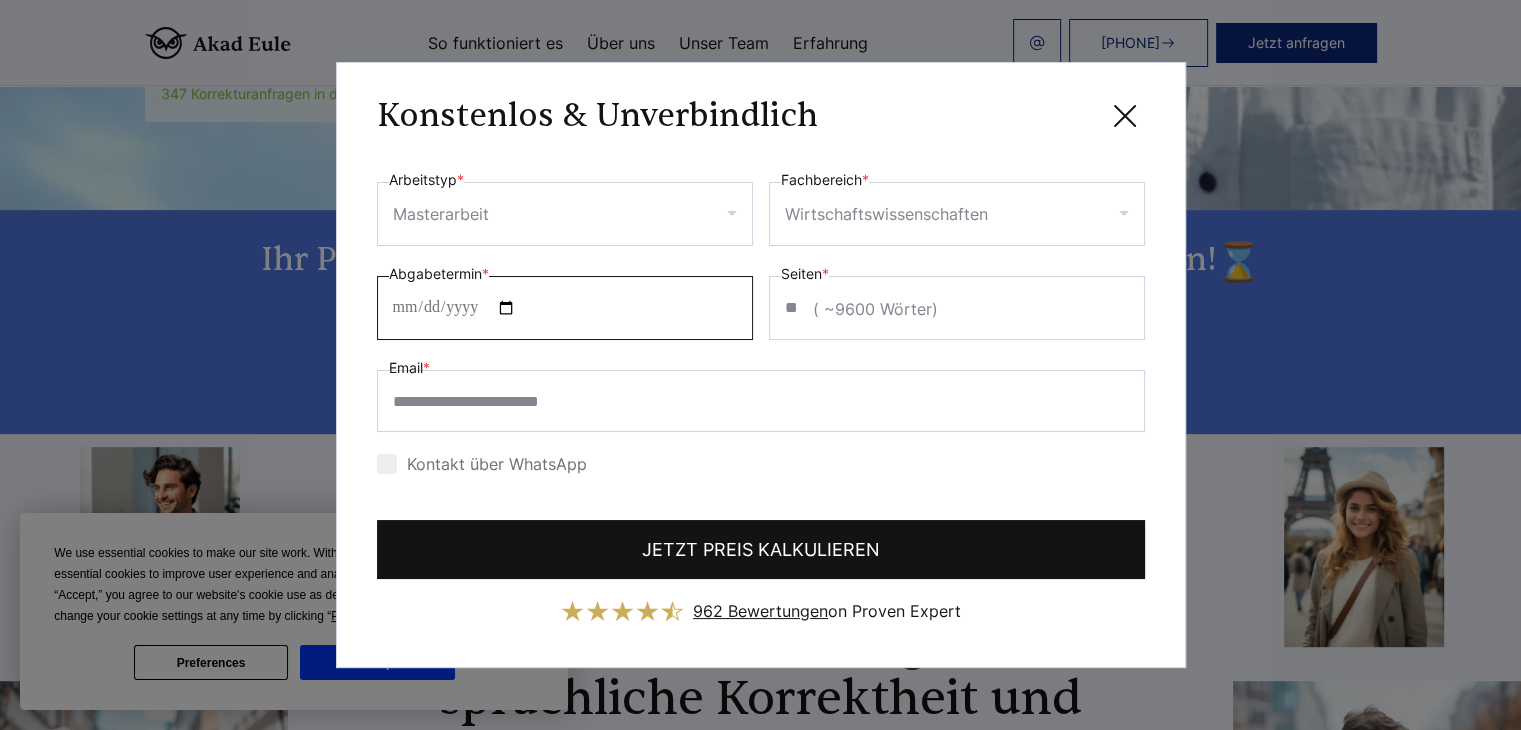 type on "**********" 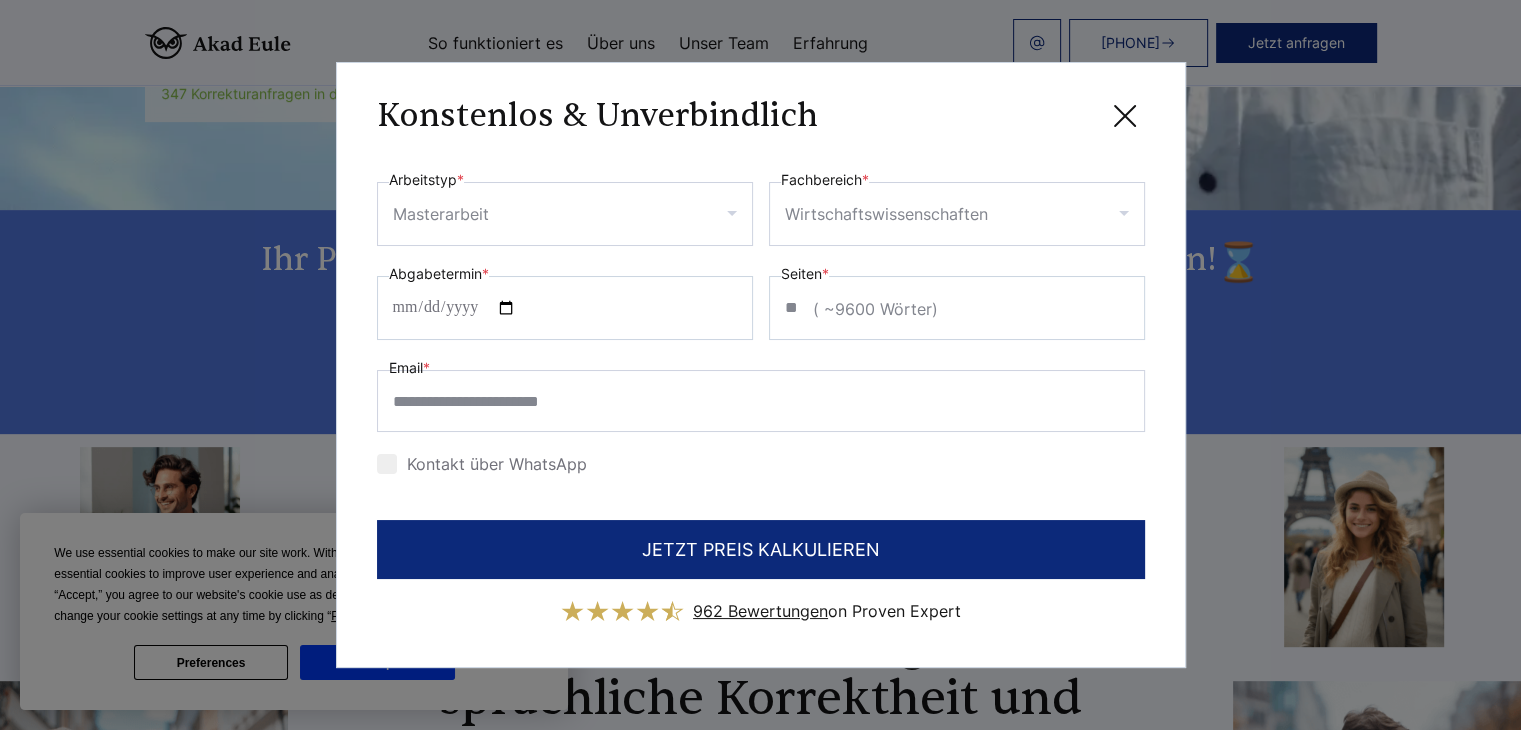drag, startPoint x: 728, startPoint y: 532, endPoint x: 980, endPoint y: 193, distance: 422.40384 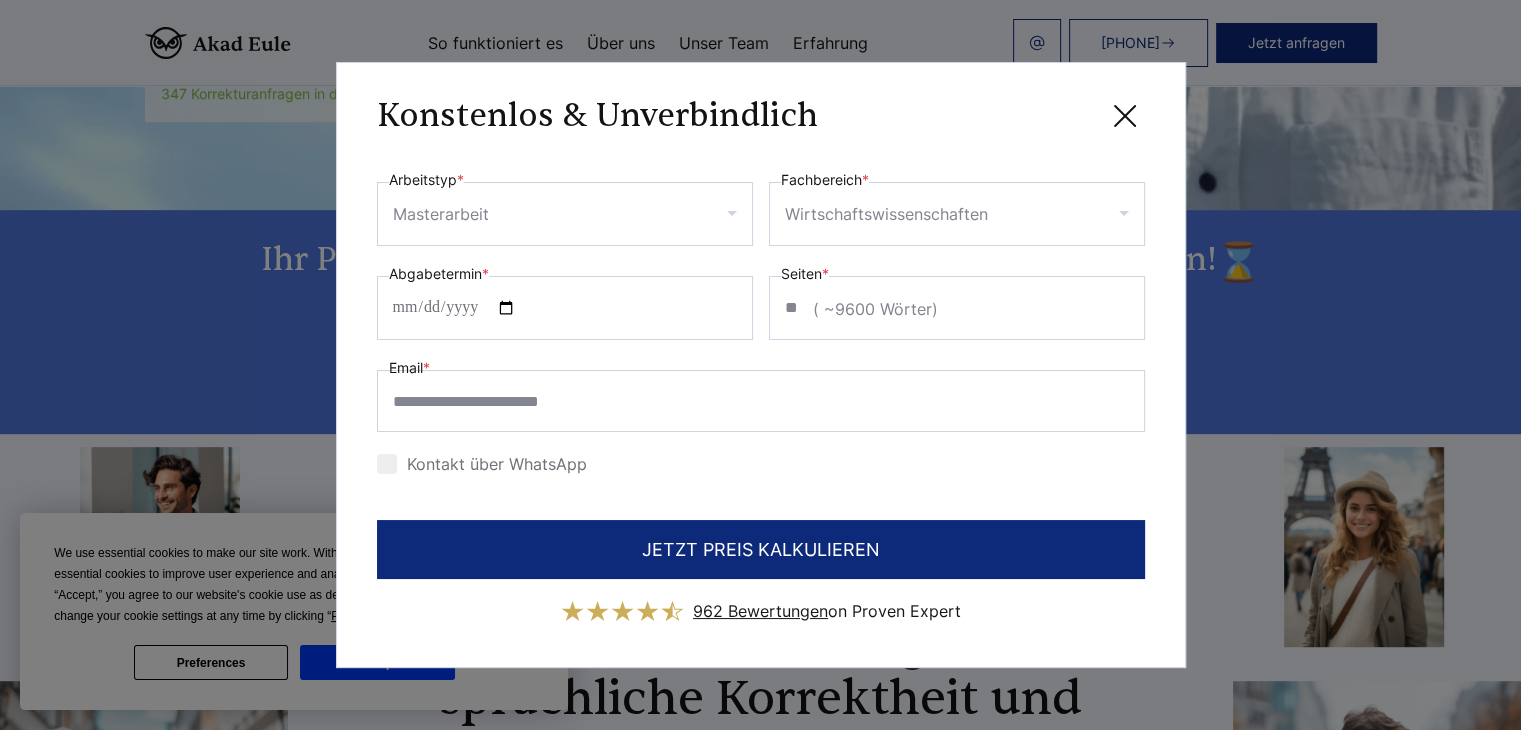 click on "**********" at bounding box center (761, 397) 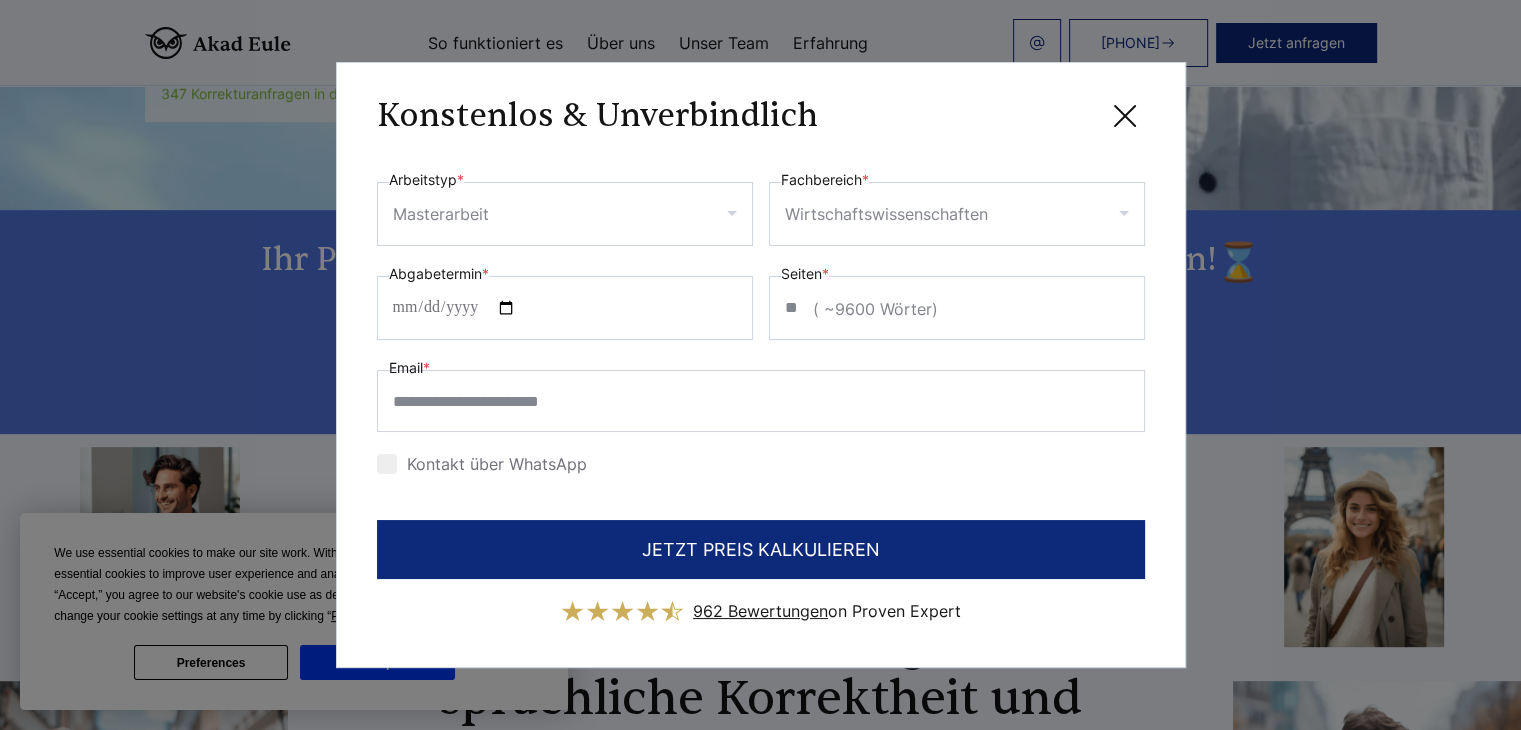 click 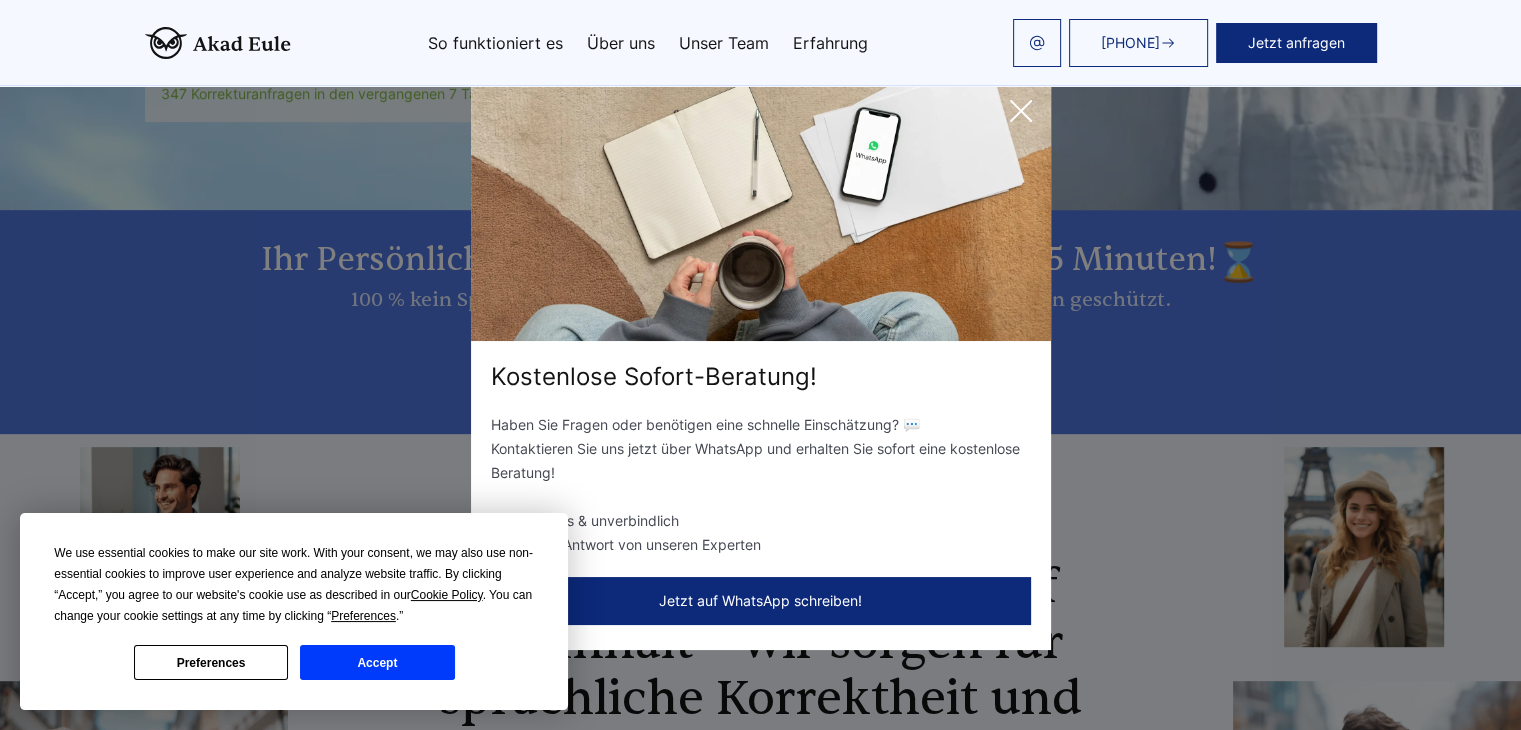 click 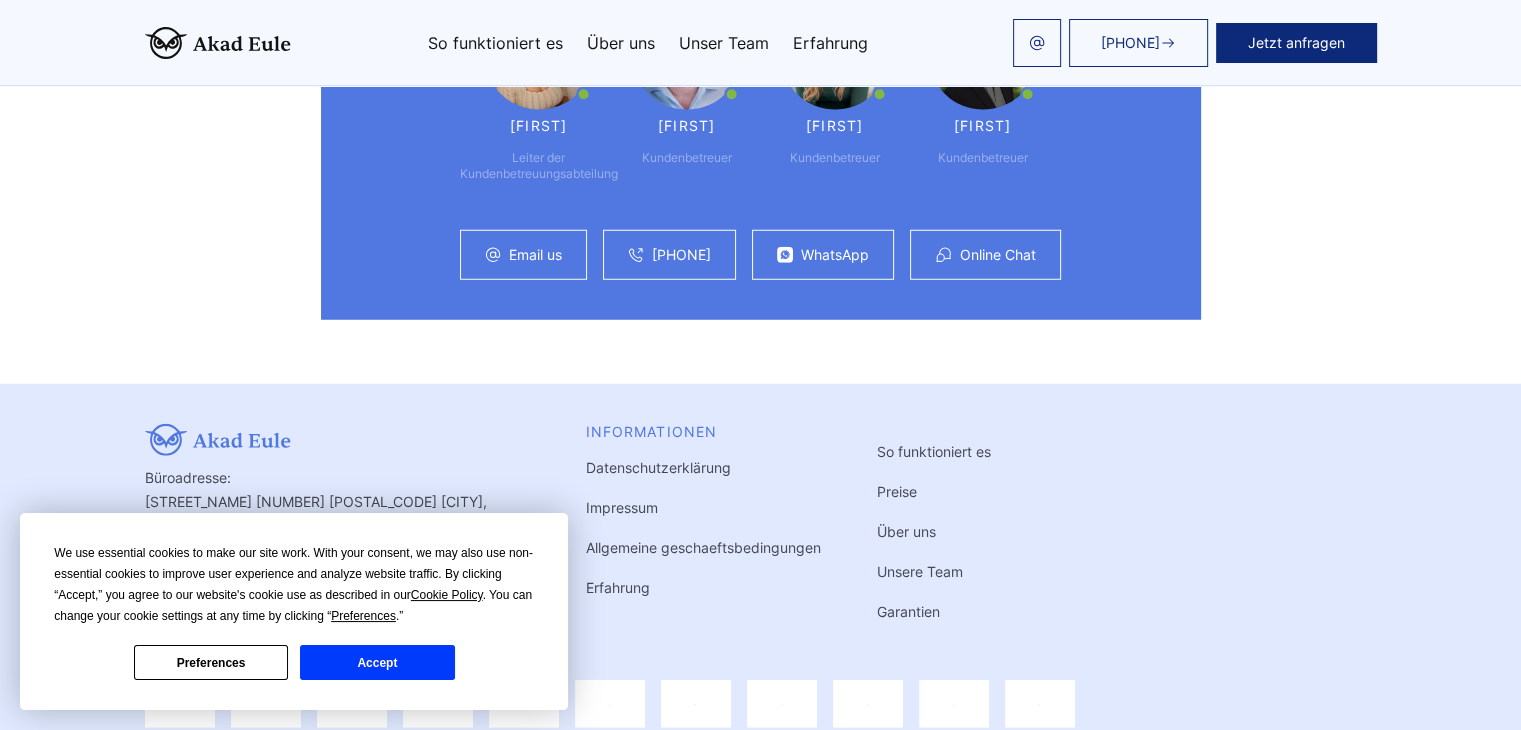 scroll, scrollTop: 5512, scrollLeft: 0, axis: vertical 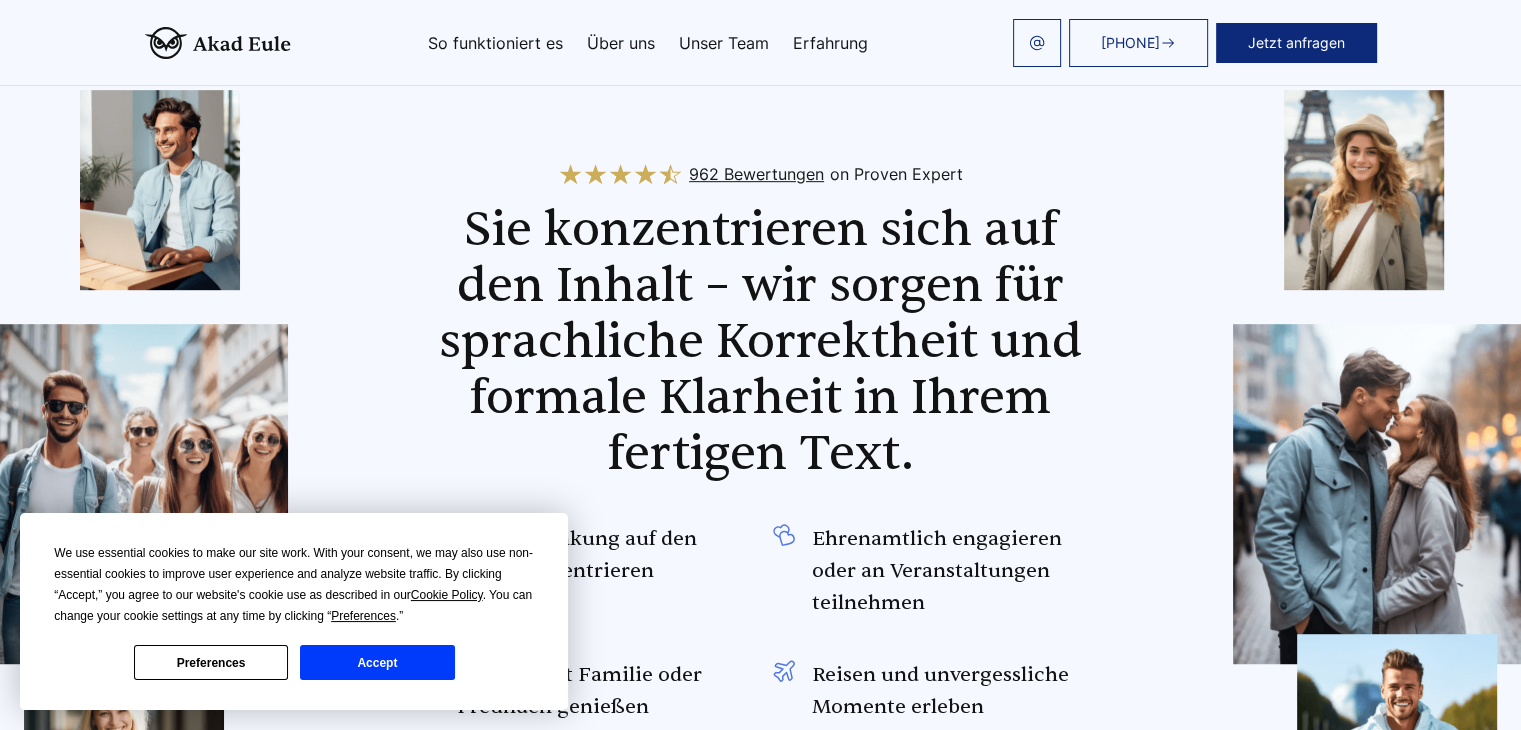 click on "Accept" at bounding box center [377, 662] 